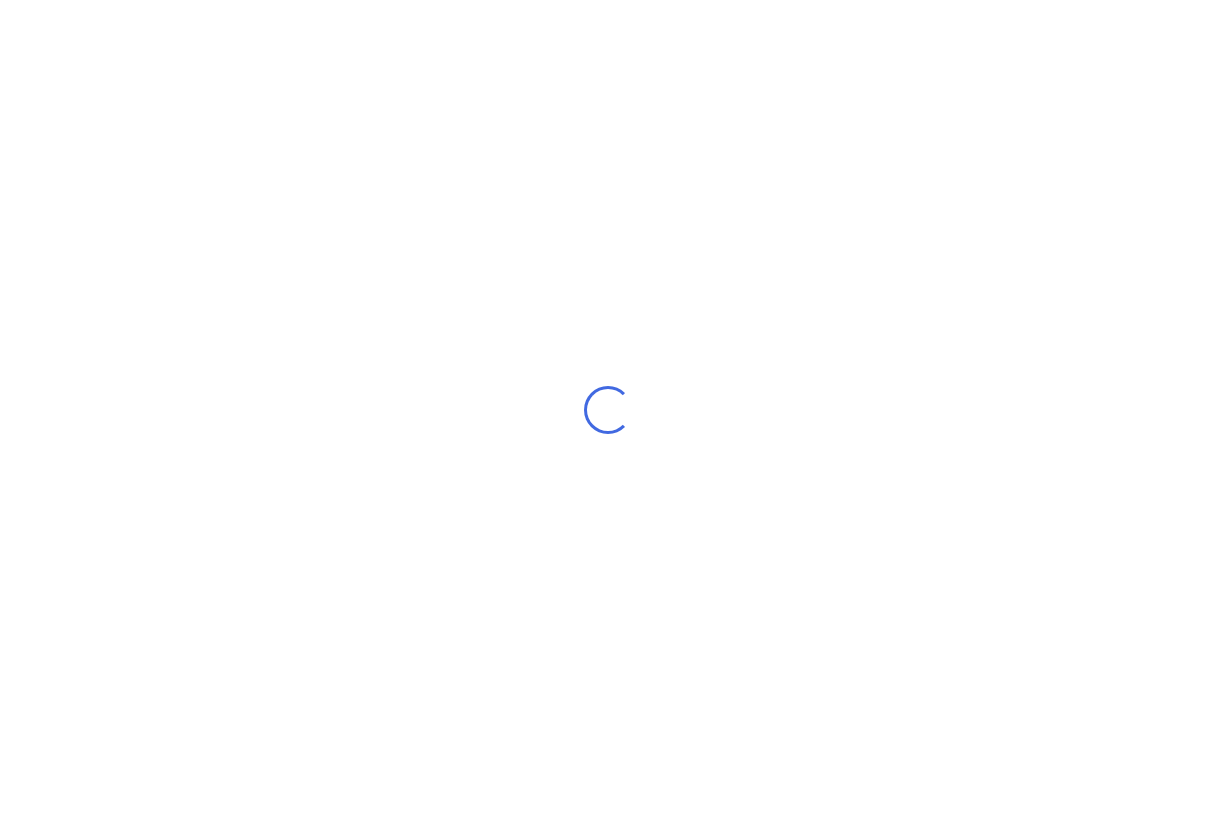 scroll, scrollTop: 0, scrollLeft: 0, axis: both 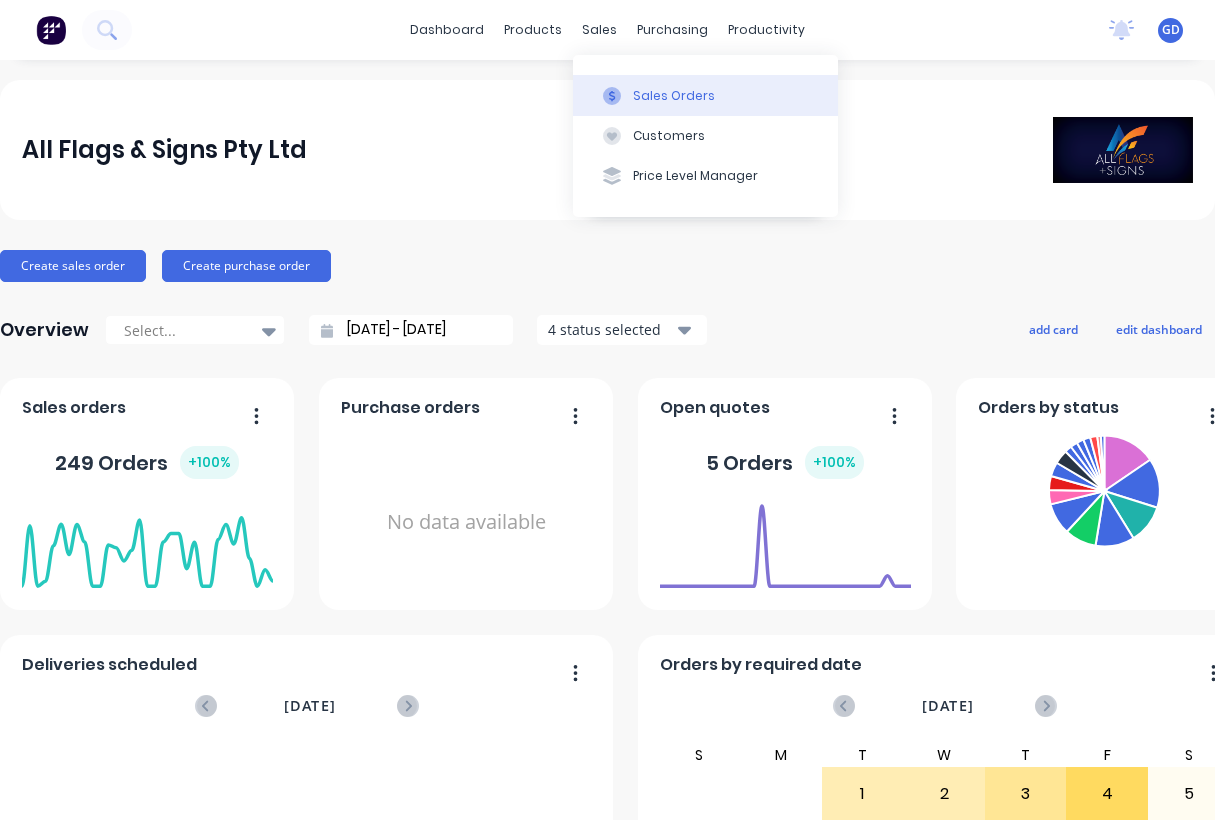 click on "Sales Orders" at bounding box center [674, 96] 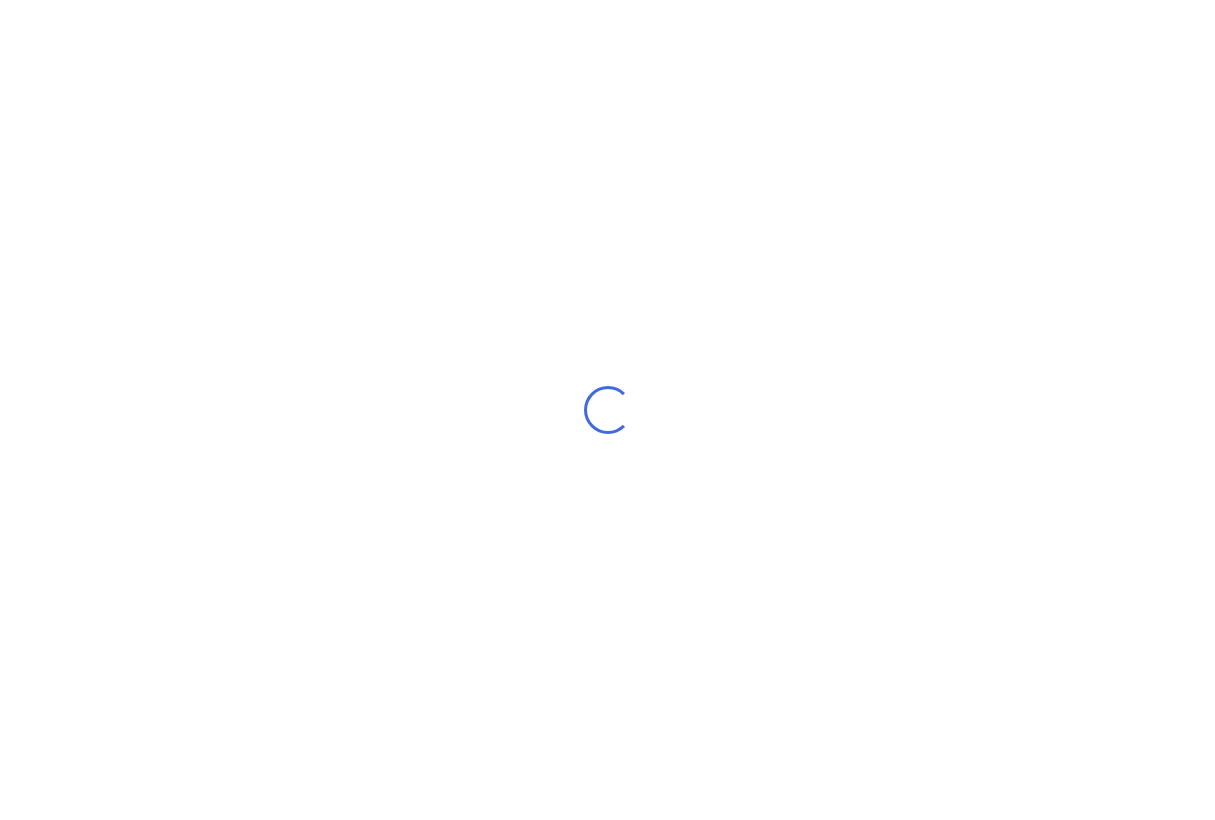 scroll, scrollTop: 0, scrollLeft: 0, axis: both 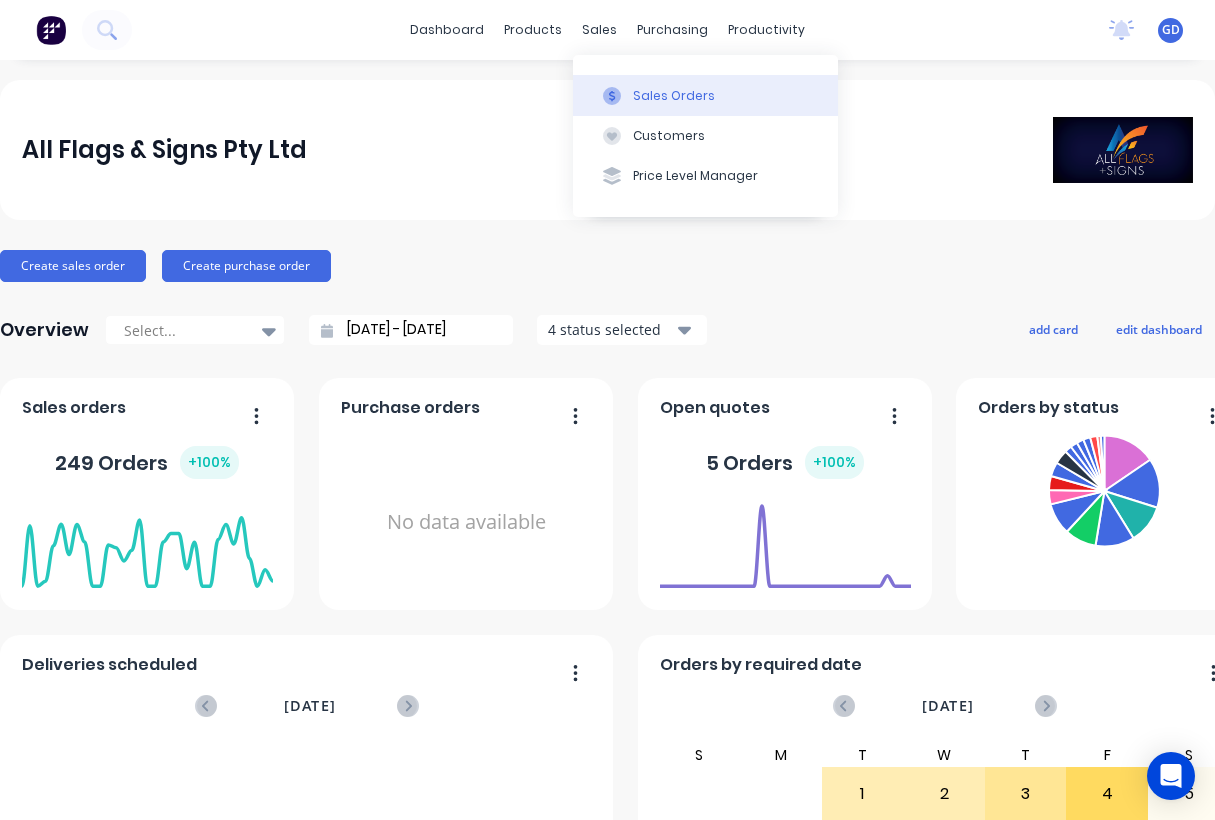 click on "Sales Orders" at bounding box center [674, 96] 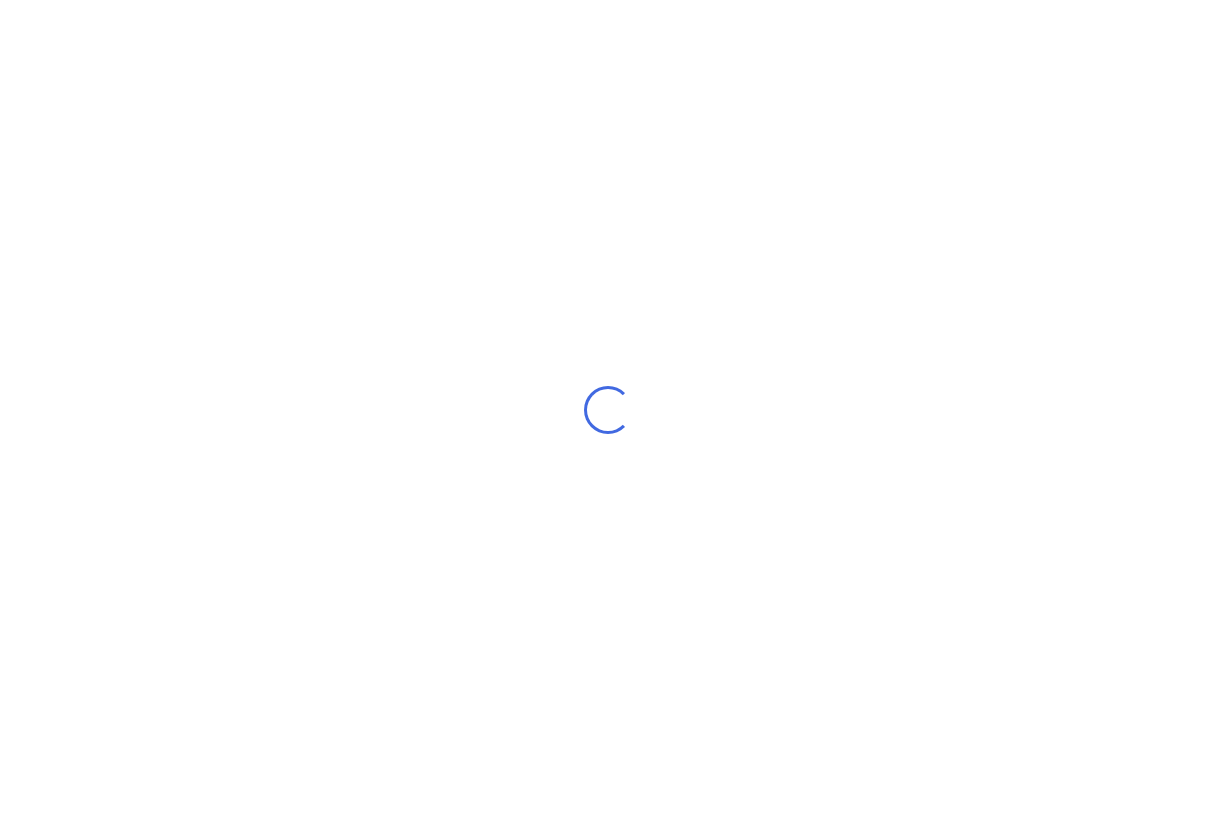 scroll, scrollTop: 0, scrollLeft: 0, axis: both 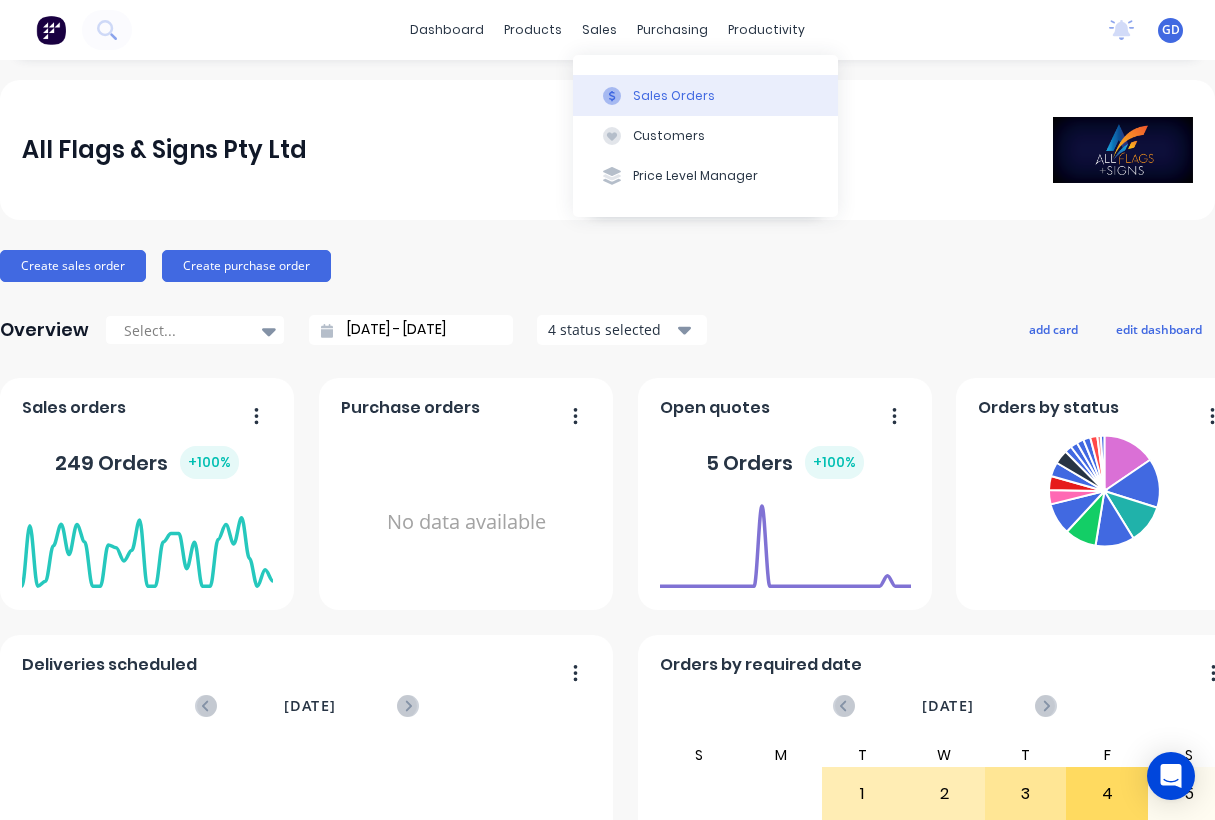 click on "Sales Orders" at bounding box center (674, 96) 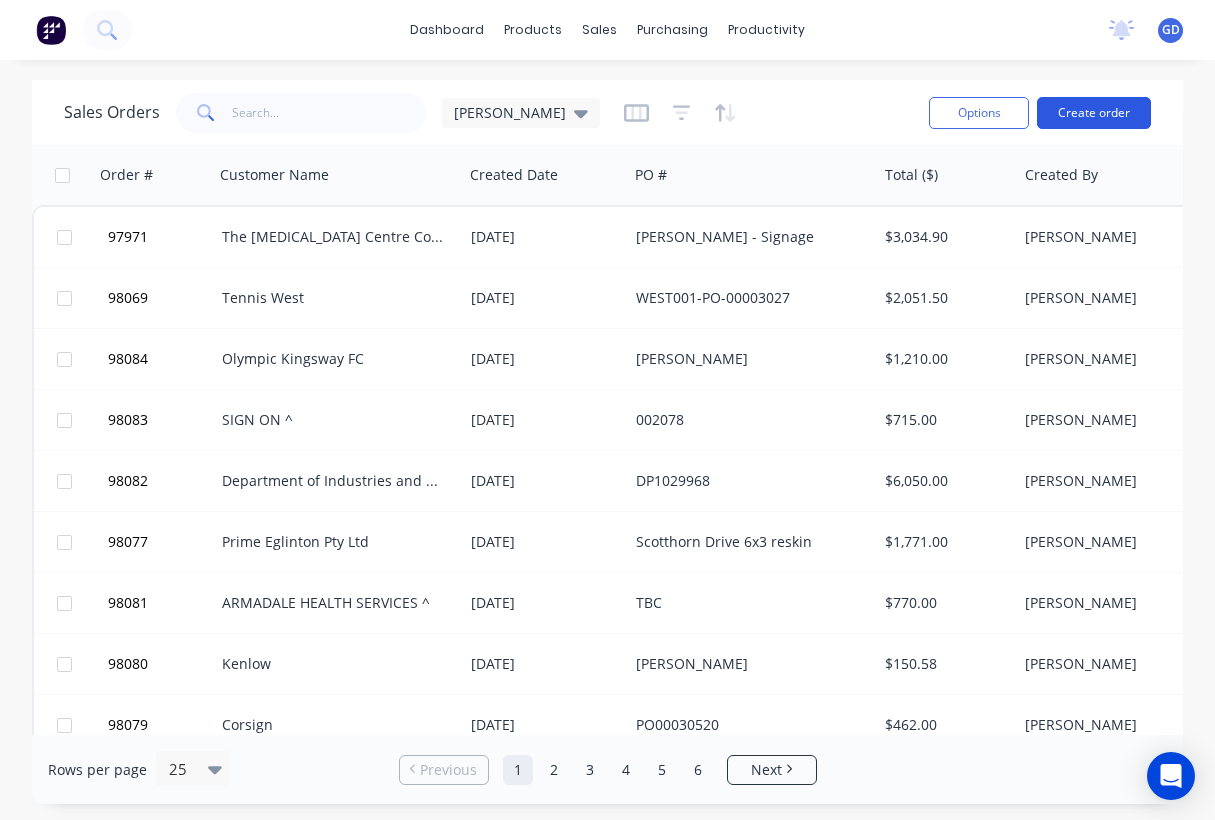 click on "Create order" at bounding box center (1094, 113) 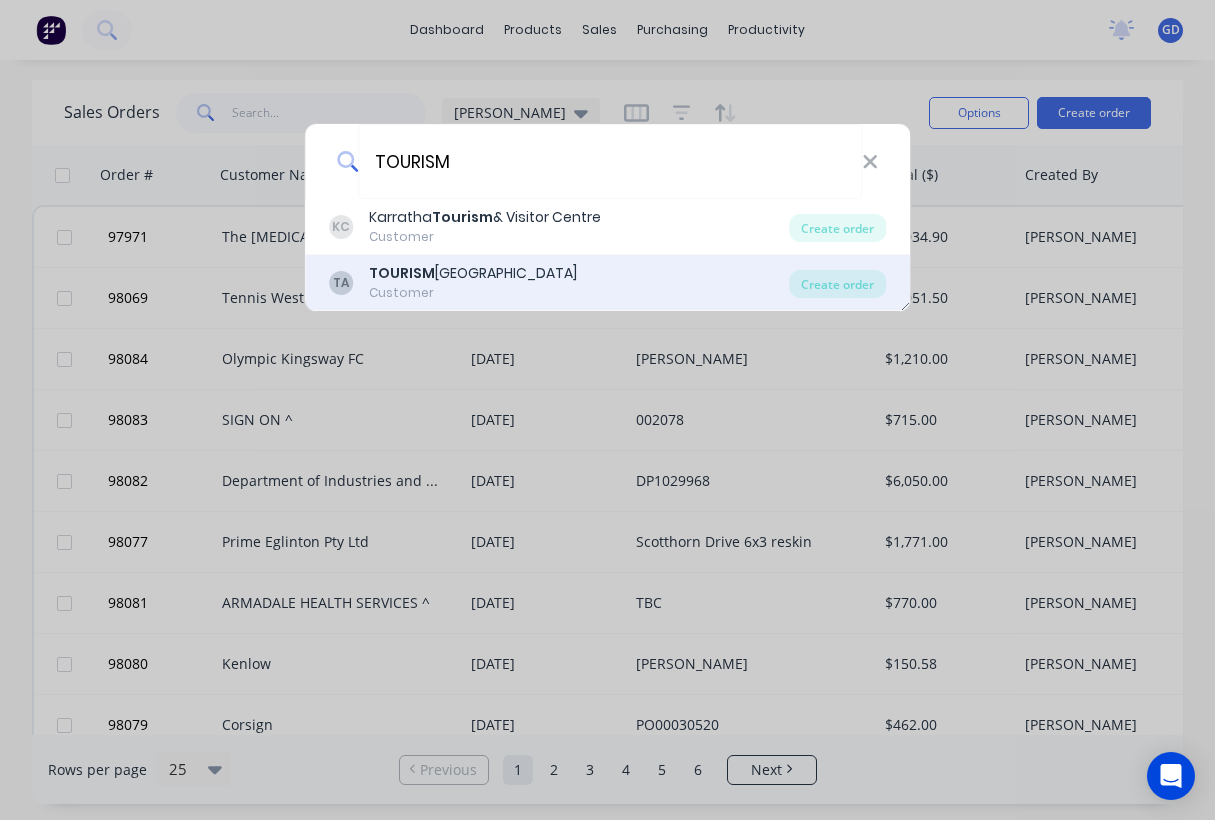 type on "TOURISM" 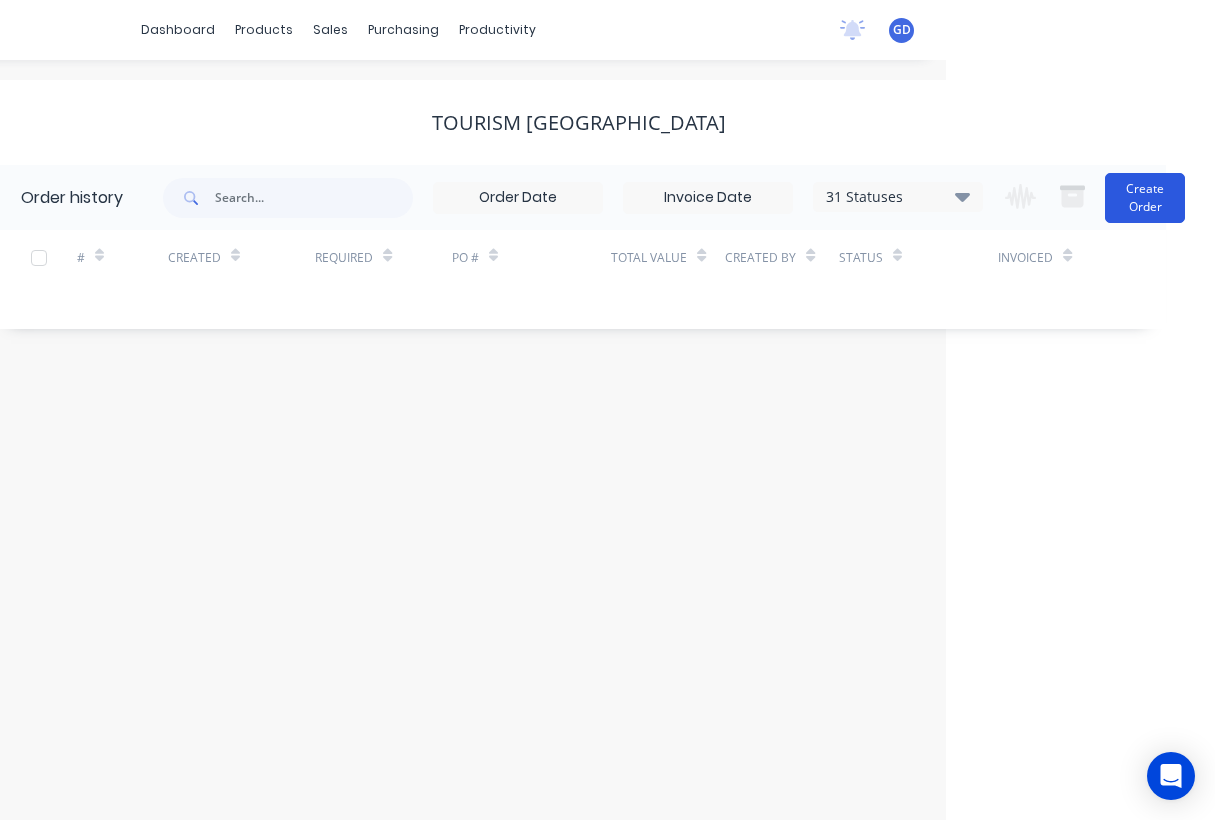 scroll, scrollTop: 0, scrollLeft: 269, axis: horizontal 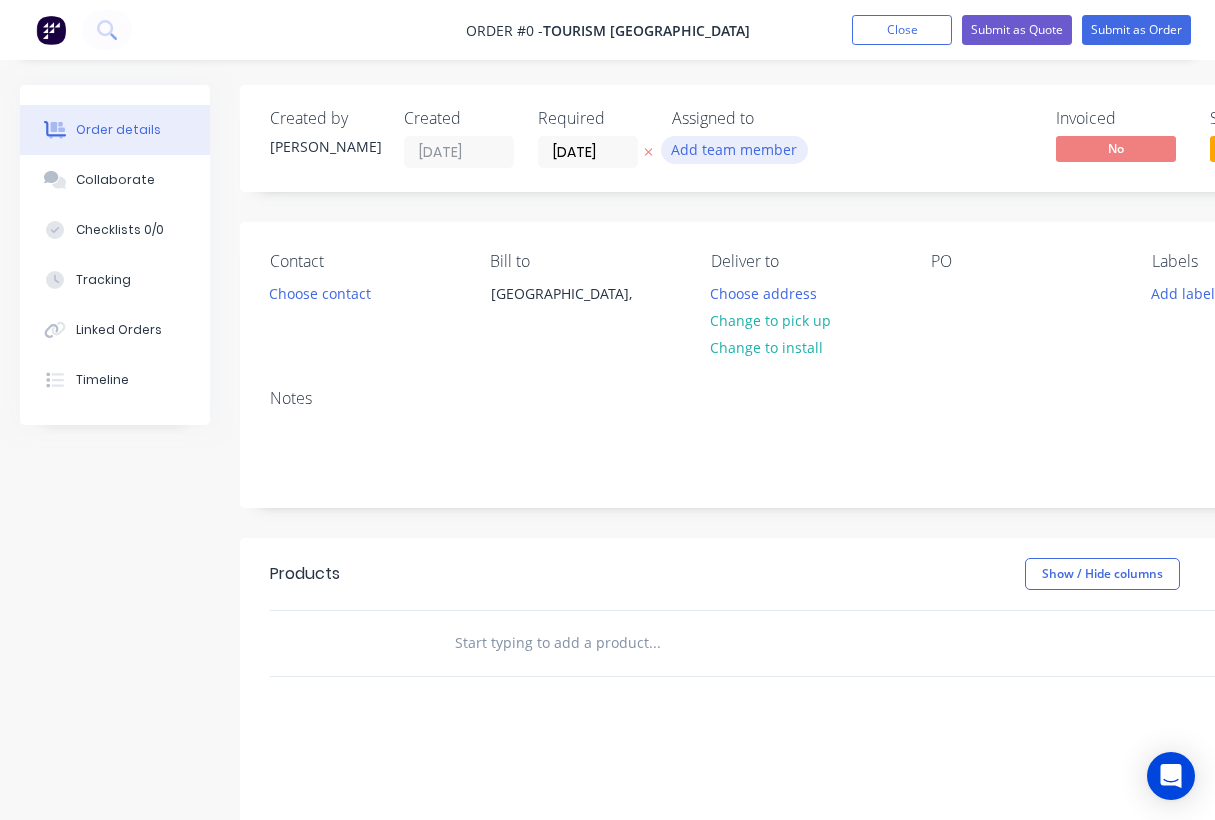click on "Add team member" at bounding box center [734, 149] 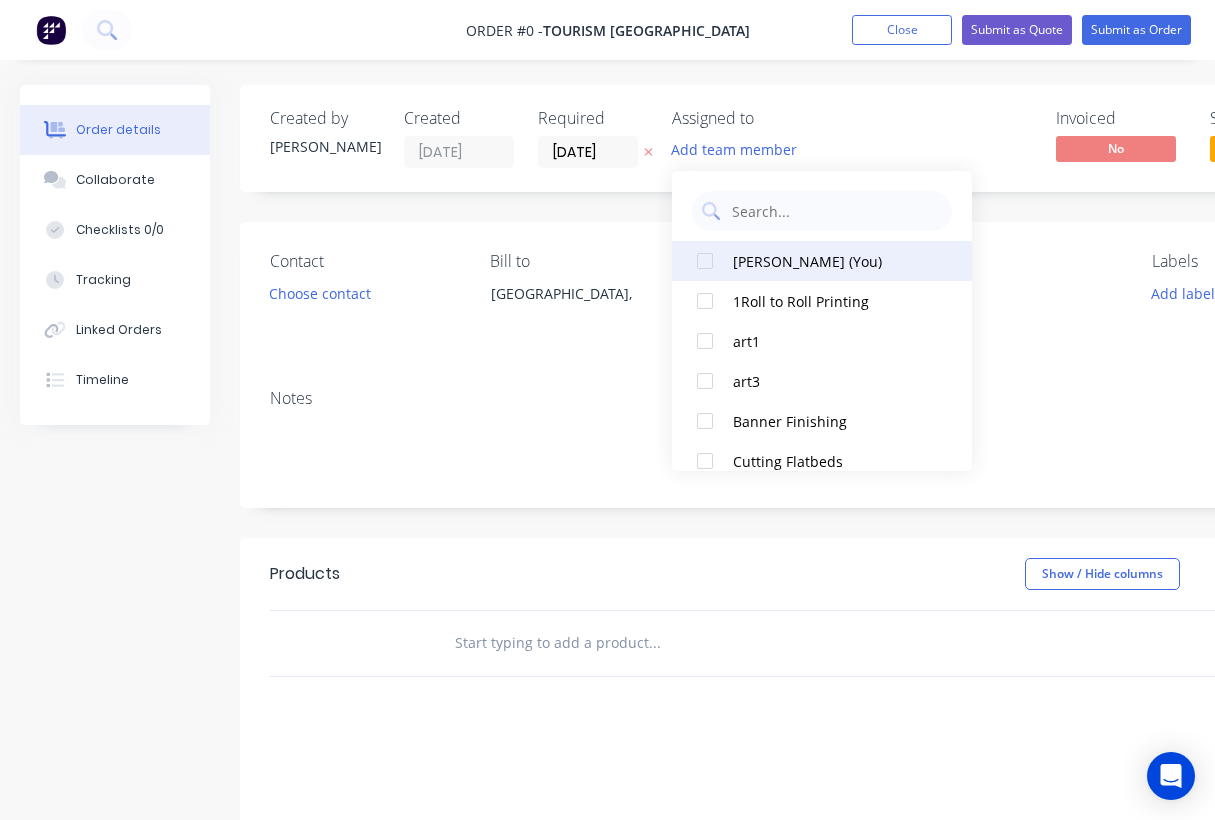 click at bounding box center (705, 261) 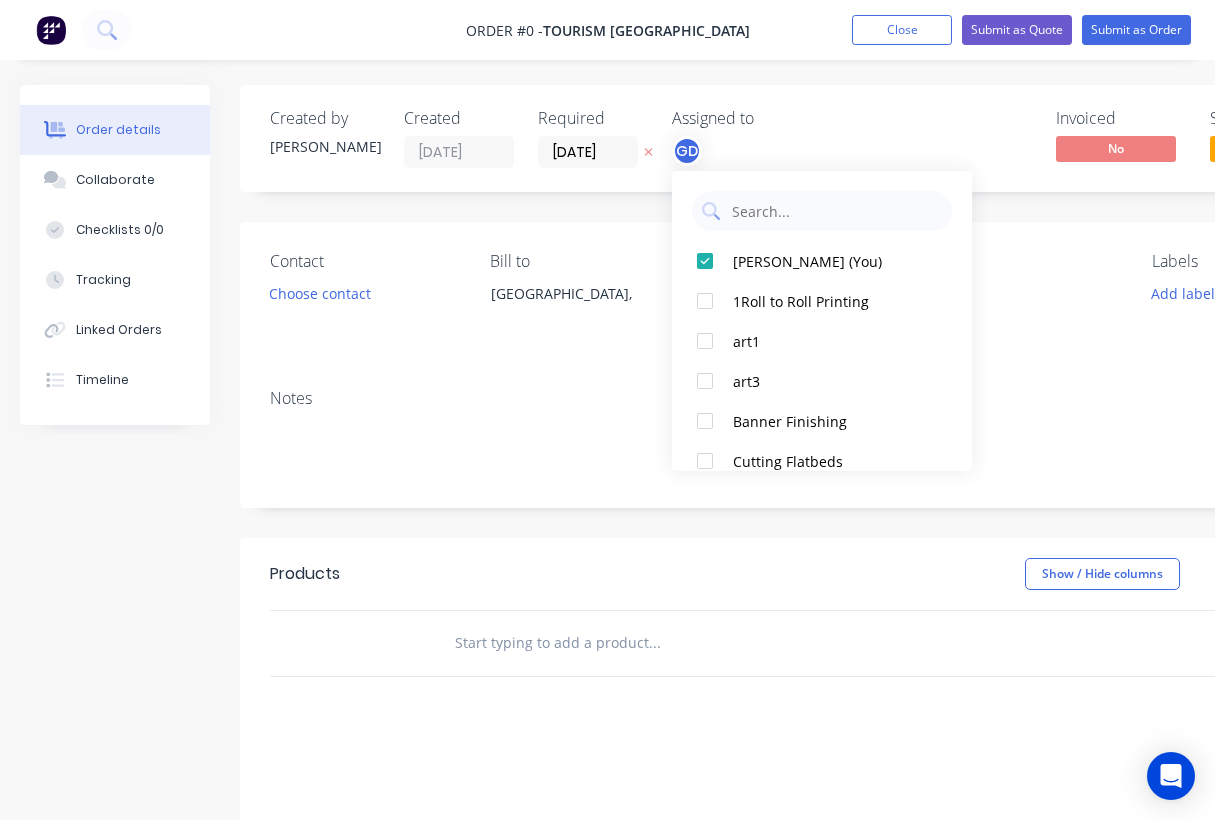 click on "Order details Collaborate Checklists 0/0 Tracking Linked Orders Timeline   Order details   Collaborate   Checklists   Tracking   Linked Orders   Timeline Created by Gino Created 28/07/25 Required 28/07/25 Assigned to GD Invoiced No Status Draft Contact Choose contact Bill to   Australia,  Deliver to Choose address Change to pick up Change to install PO Labels Add labels Notes Products Show / Hide columns Add product     add delivery fee add markup add discount Labour $0.00 Sub total $0.00 Margin $0.00  ( 0 %) Tax $0.00 Total $0.00" at bounding box center [695, 636] 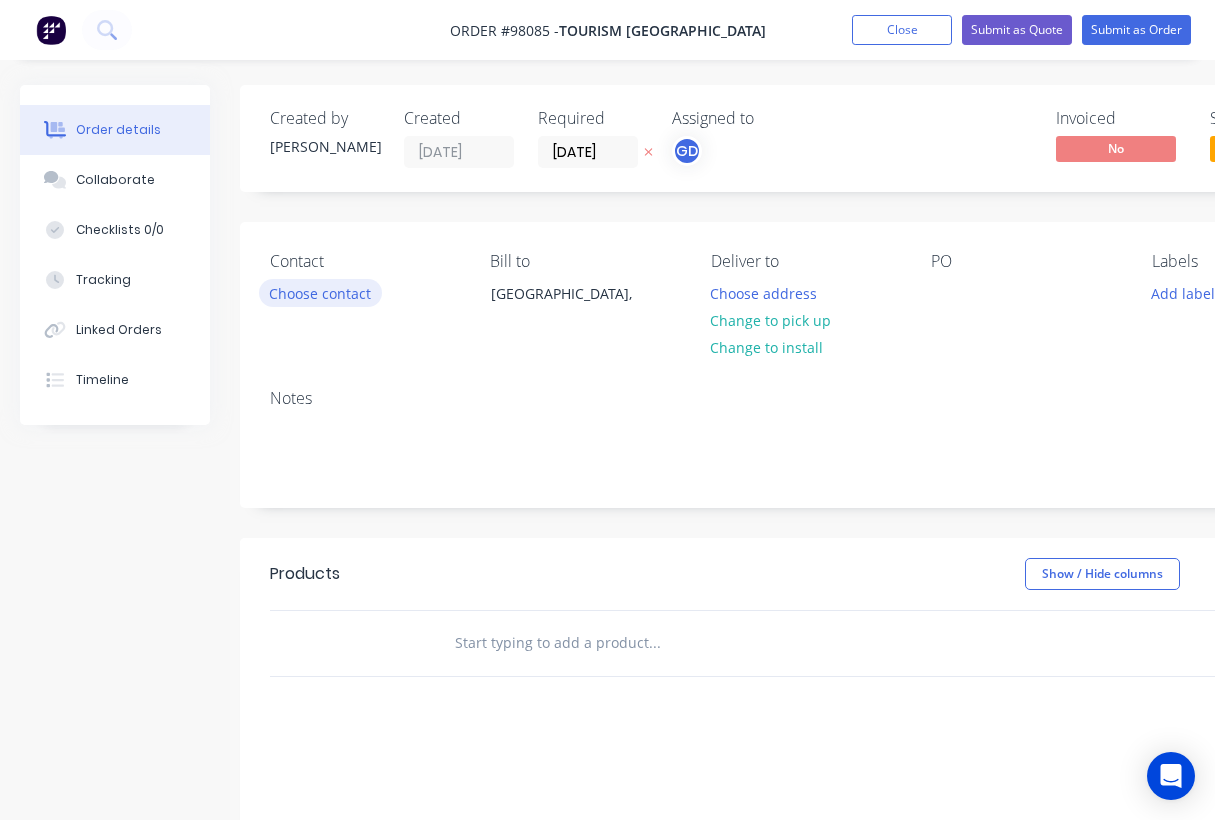 click on "Choose contact" at bounding box center [320, 292] 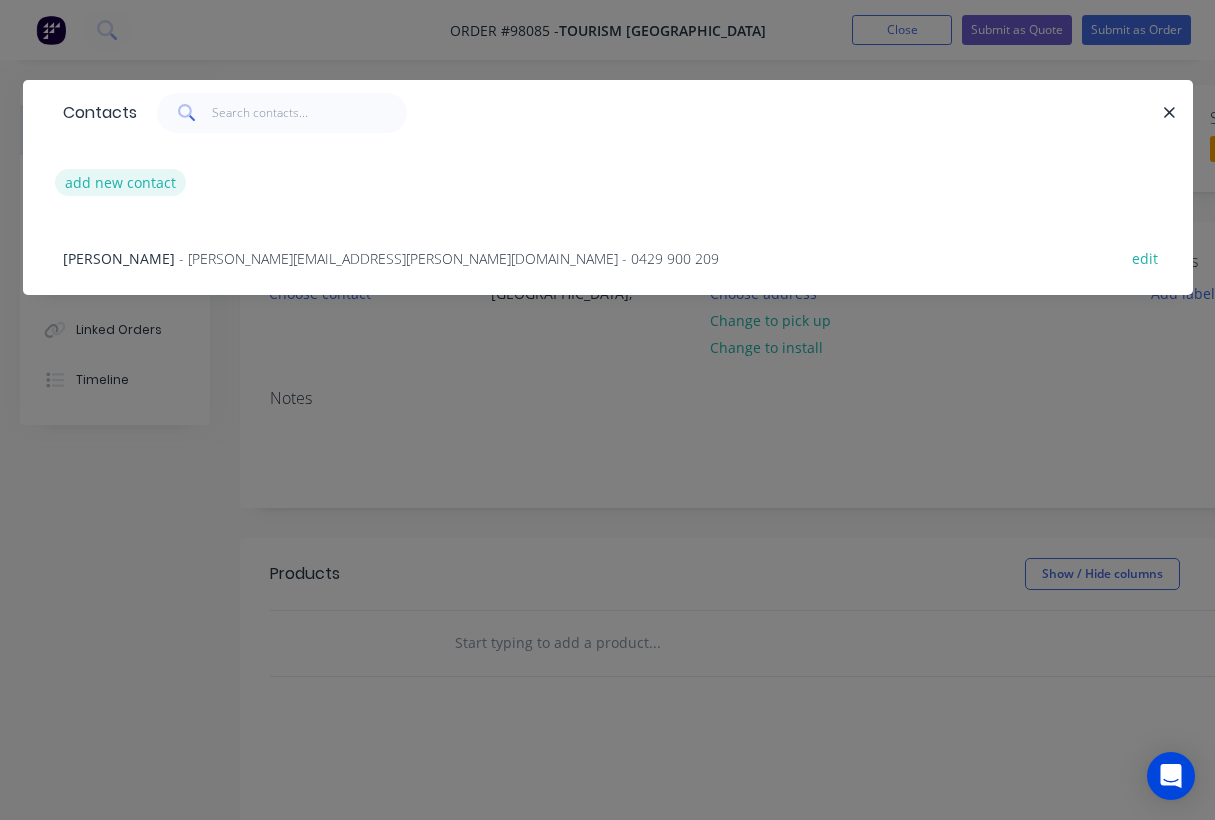 click on "add new contact" at bounding box center [121, 182] 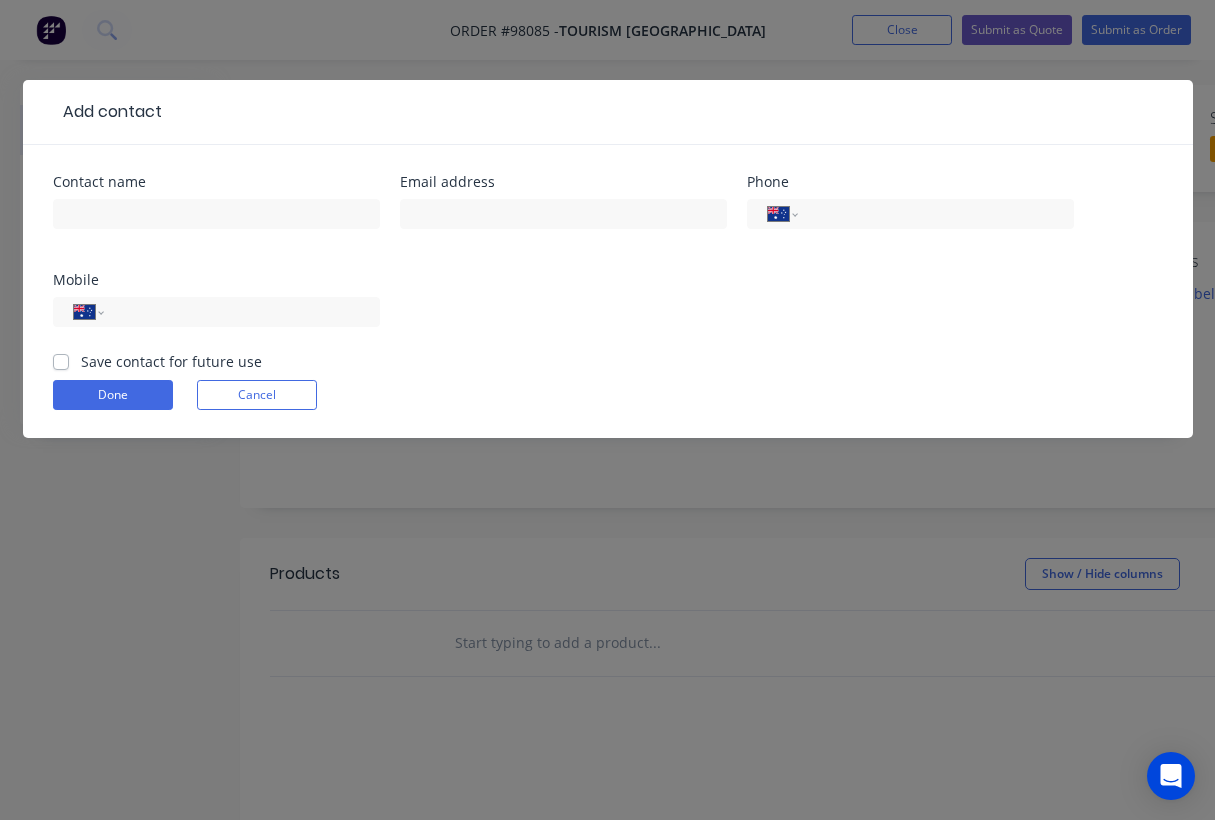 click on "Save contact for future use" at bounding box center [171, 361] 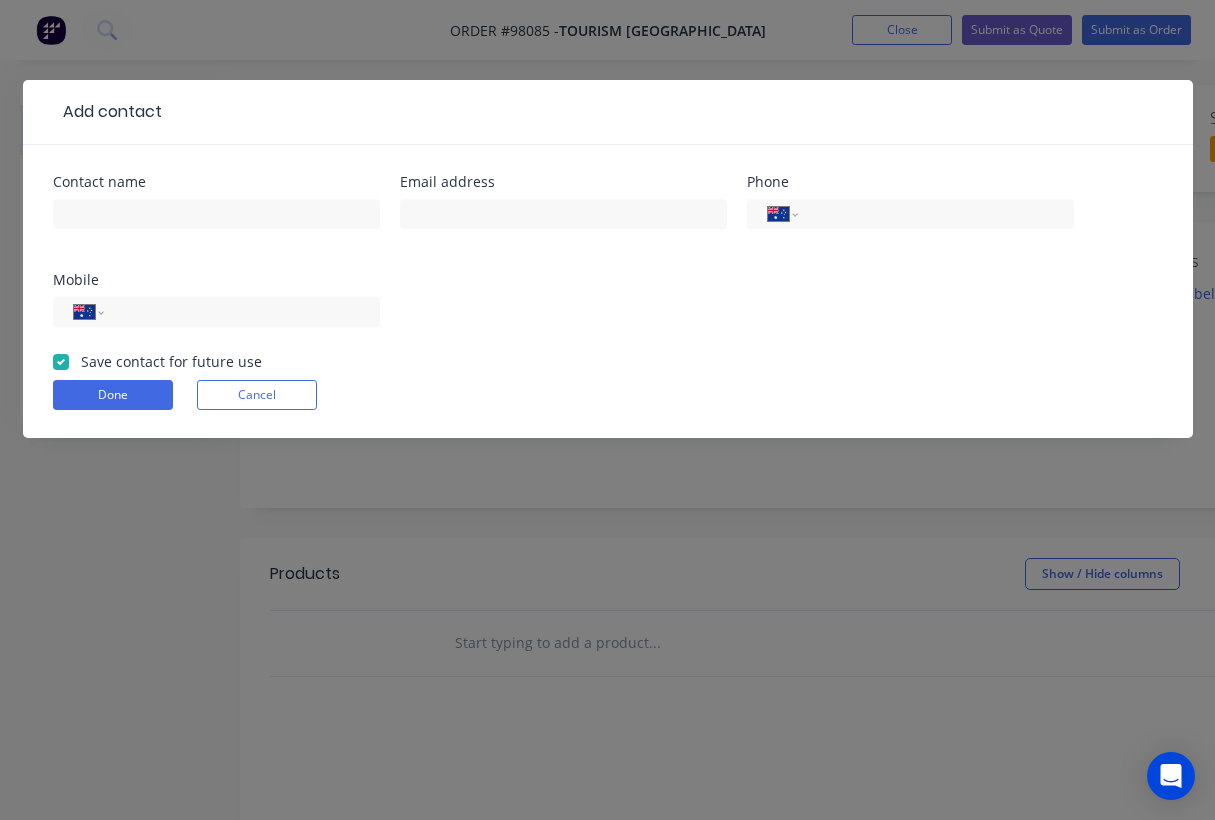 checkbox on "true" 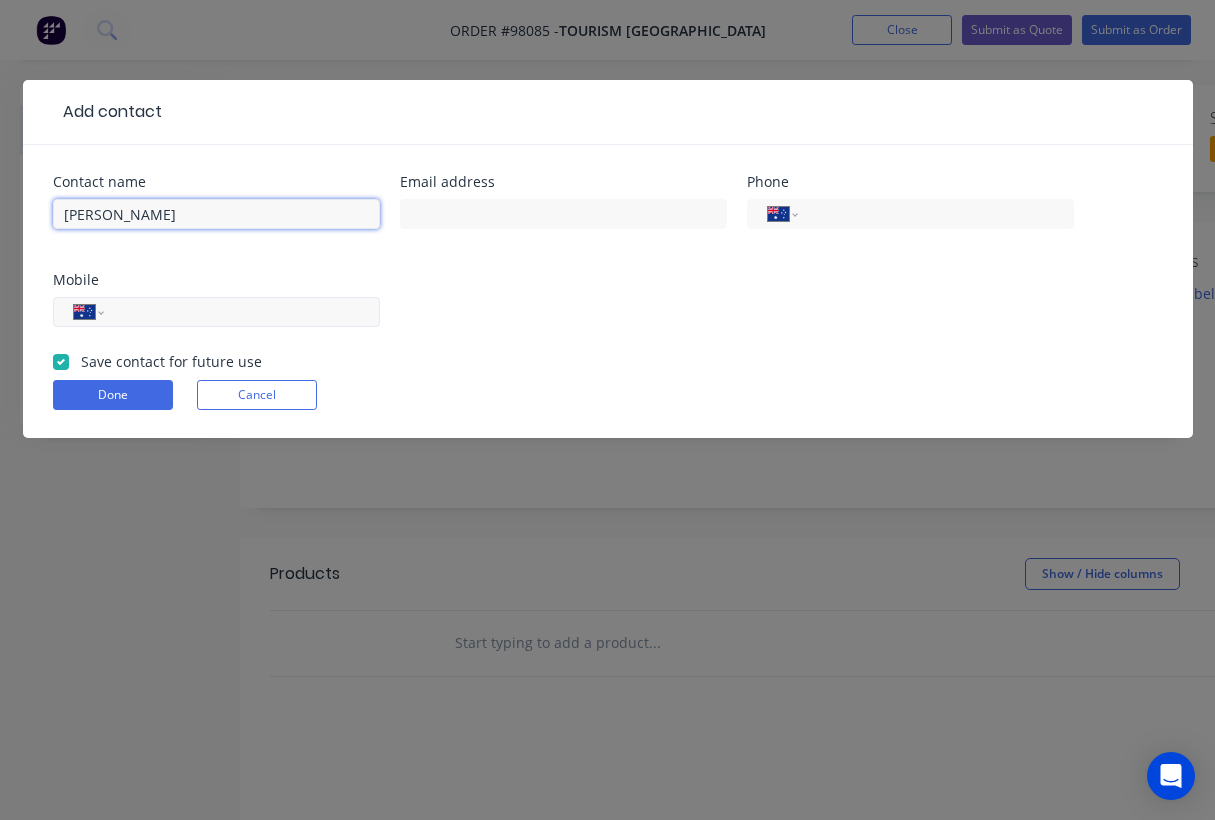 type on "Emma Vent" 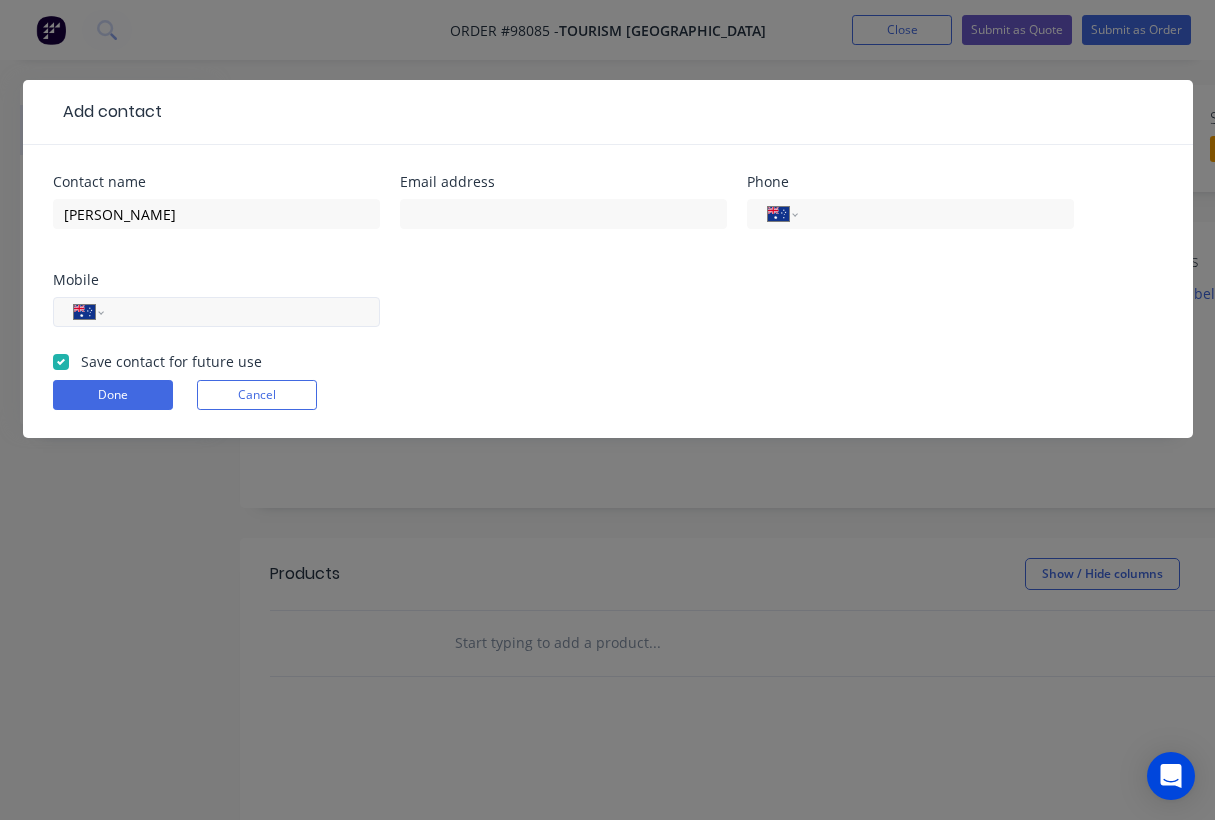 click at bounding box center [238, 312] 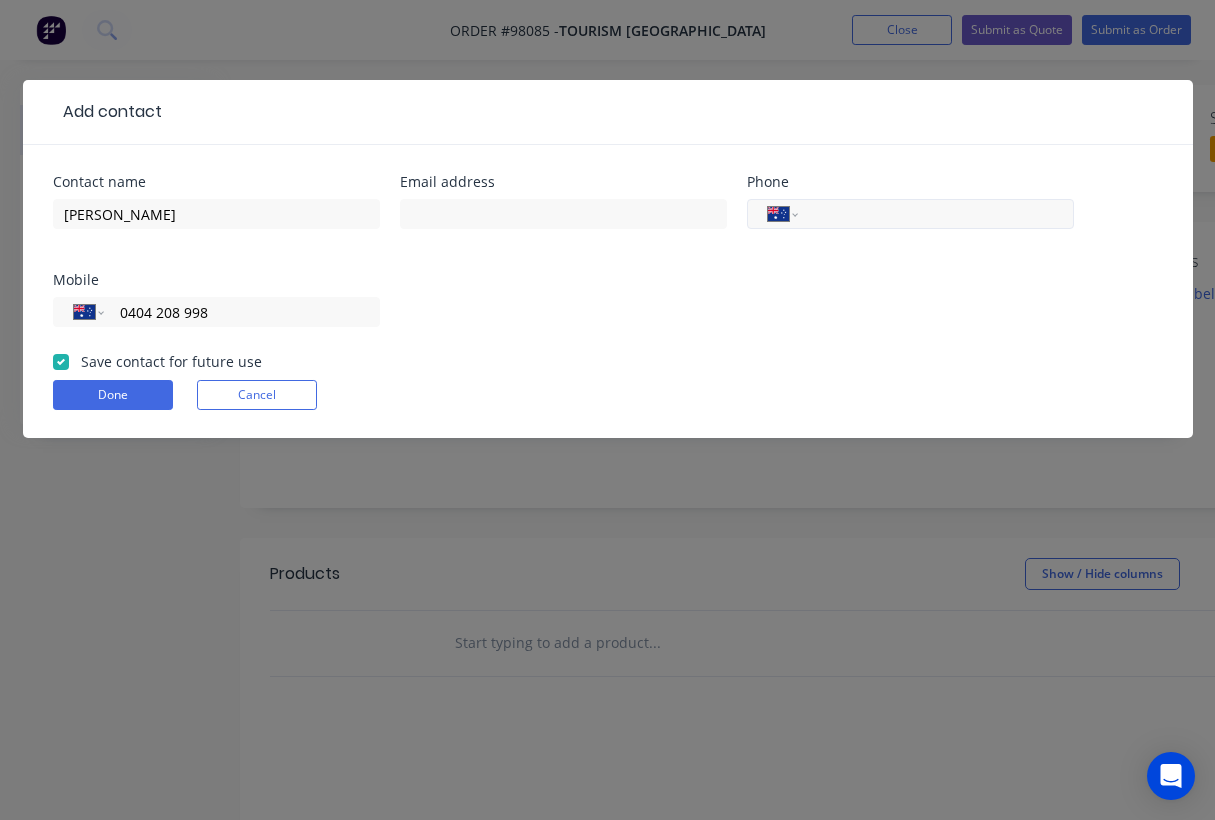 type on "0404 208 998" 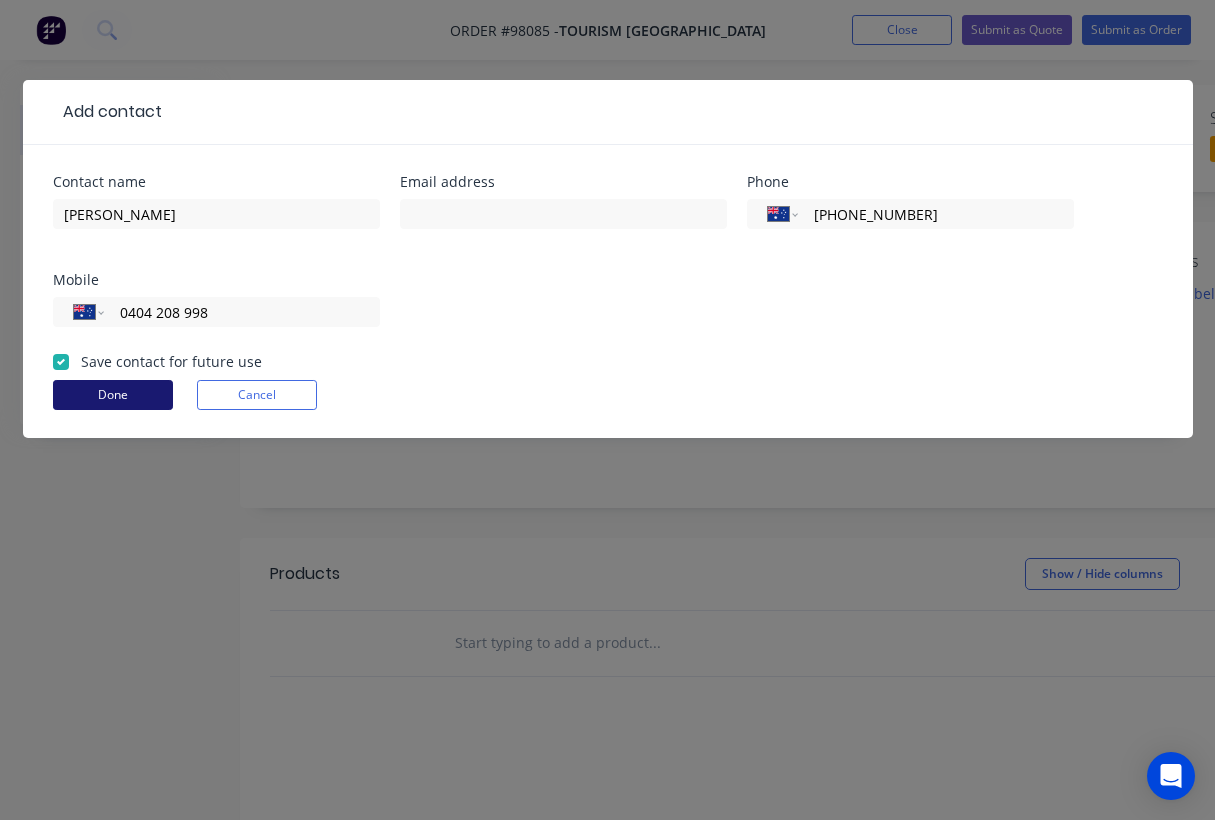 click on "Done" at bounding box center (113, 395) 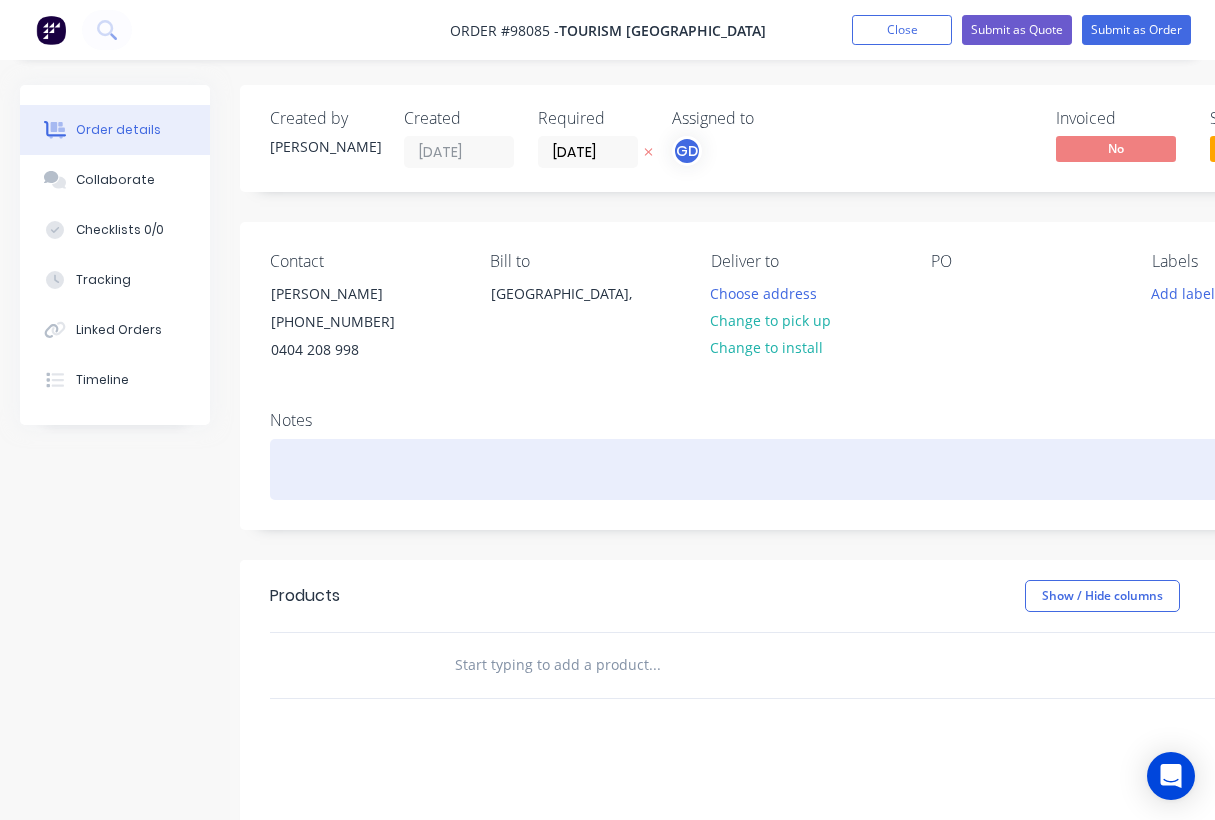 click at bounding box center [805, 469] 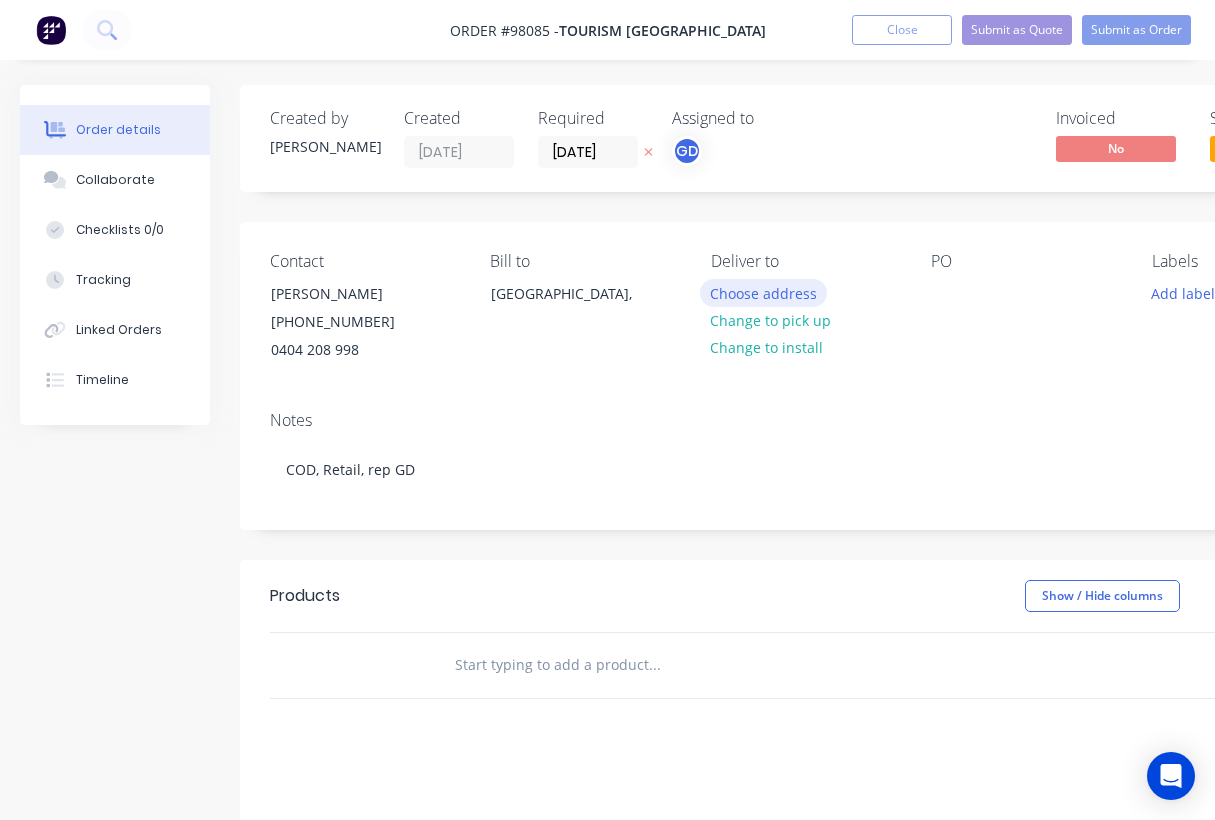 click on "Choose address" at bounding box center [764, 292] 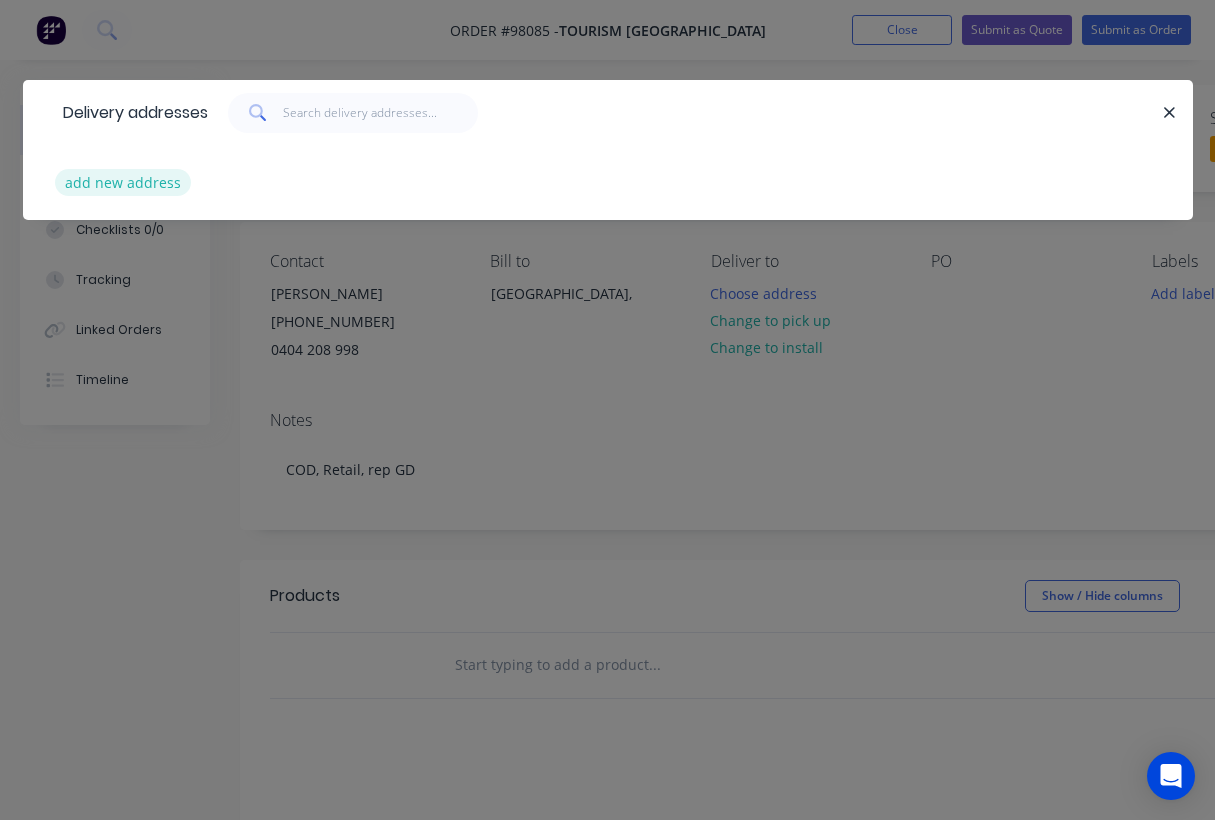 click on "add new address" at bounding box center [123, 182] 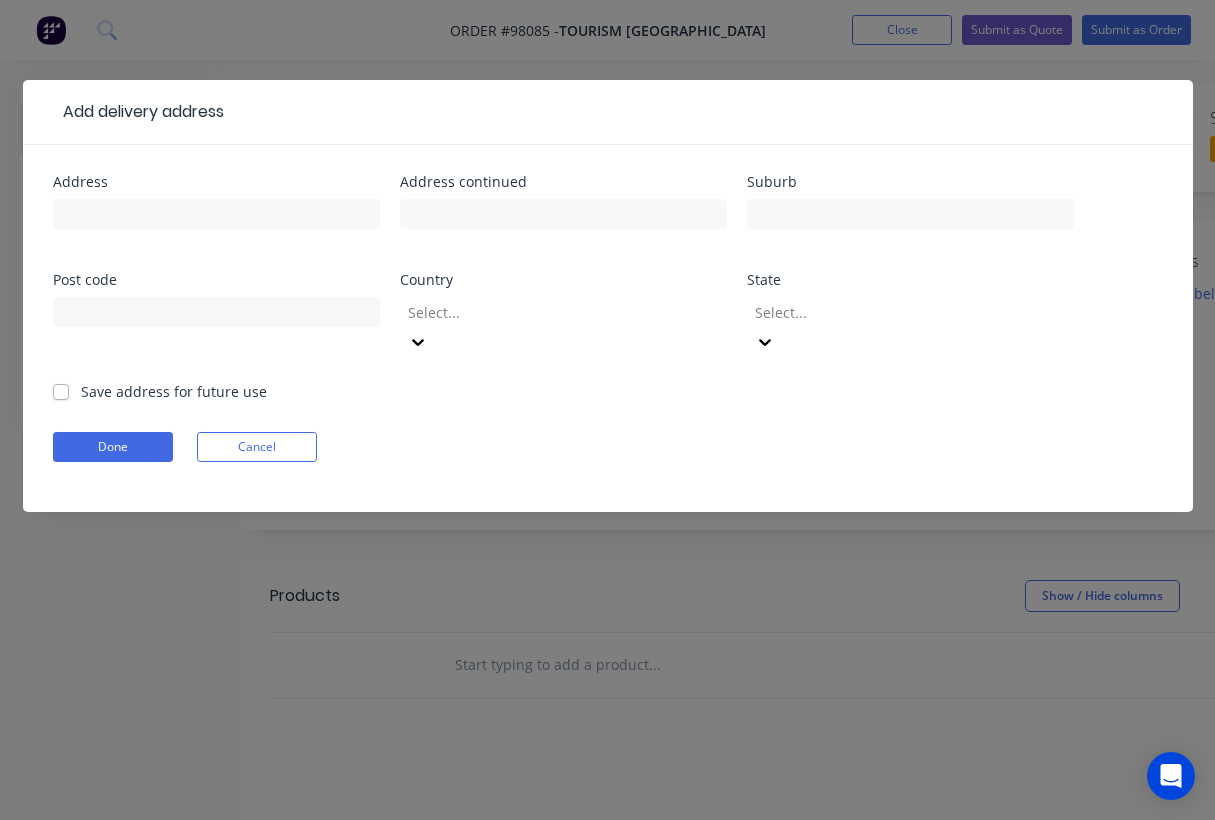 click on "Save address for future use" at bounding box center [174, 391] 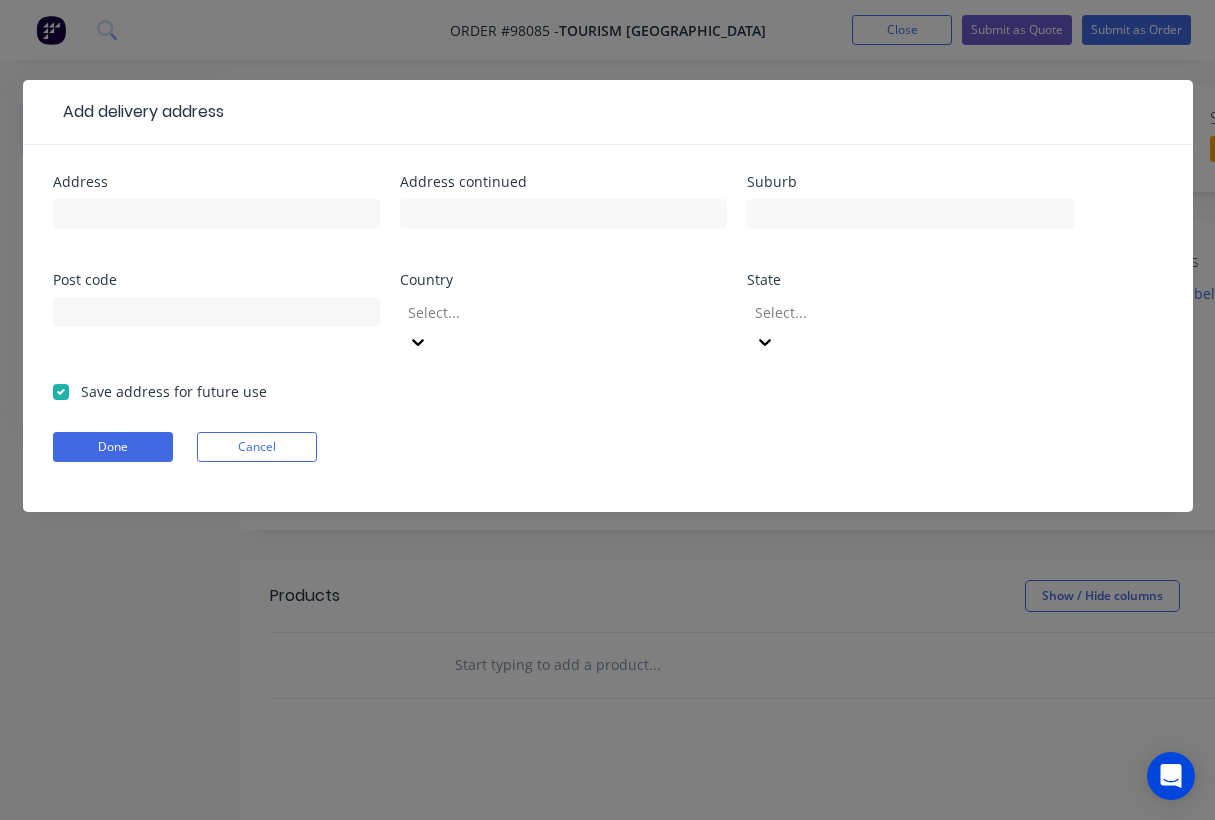 checkbox on "true" 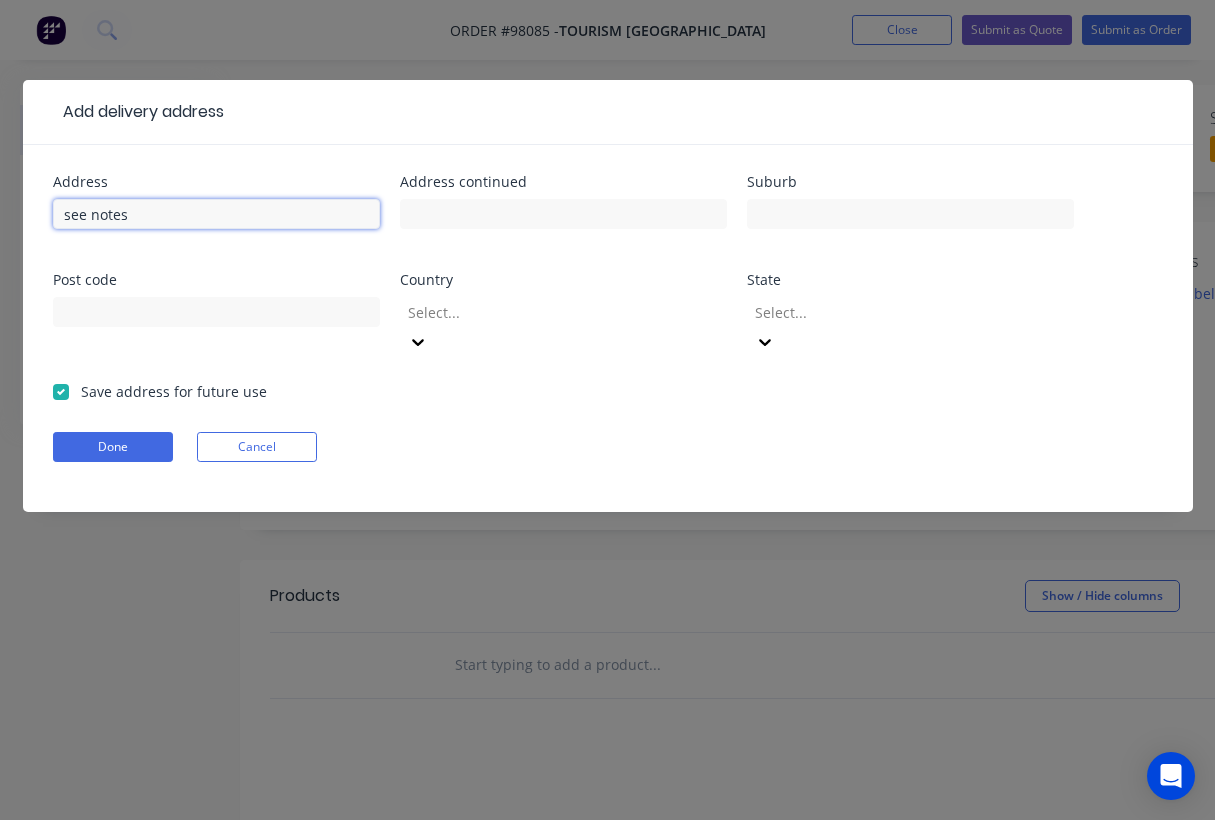 type on "see notes" 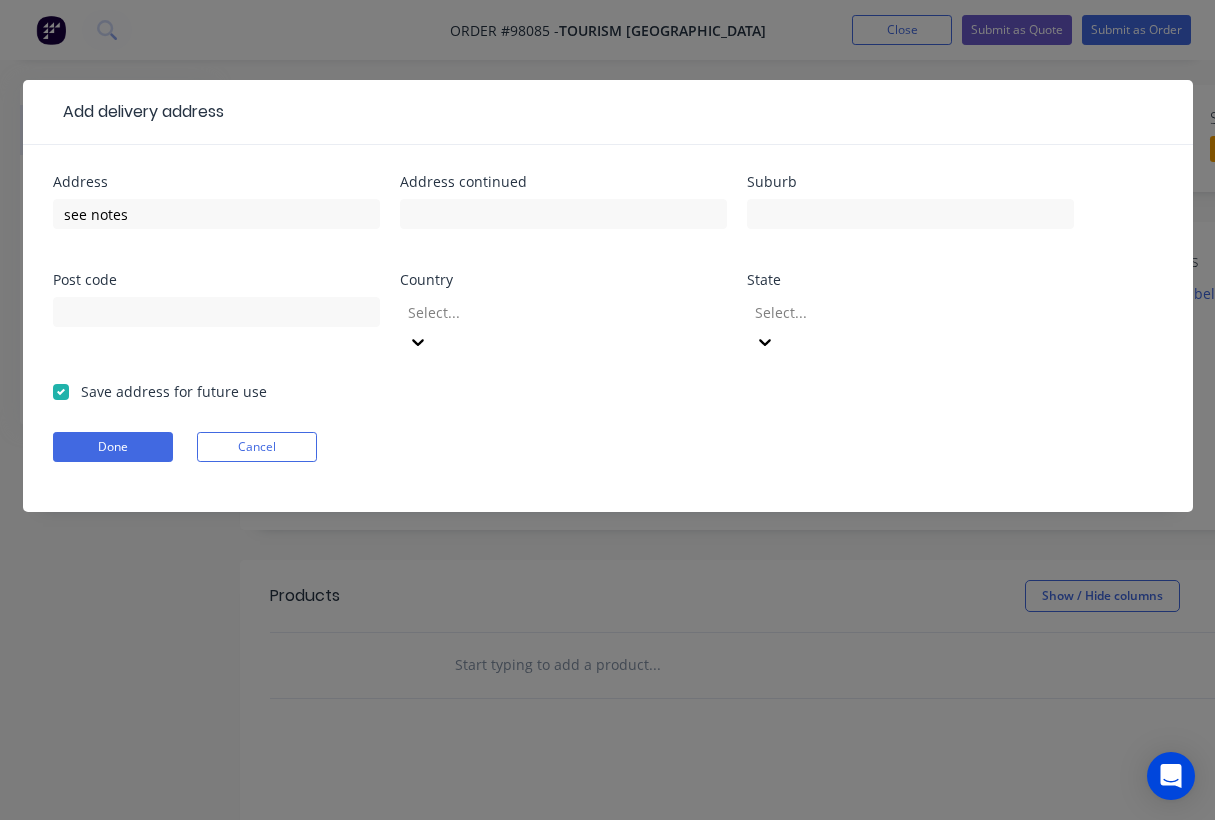 click on "Address see notes Address continued Suburb Post code Country Select... State Select..." at bounding box center [608, 278] 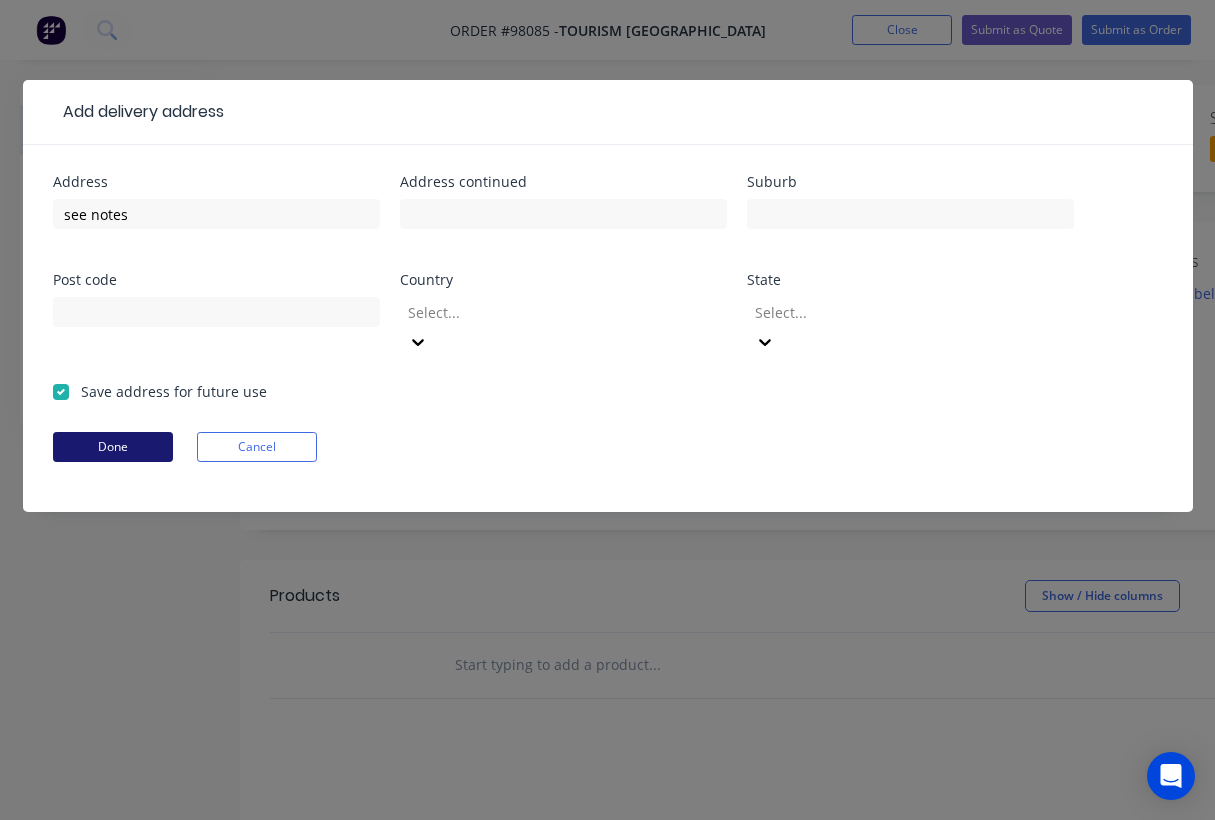 click on "Done" at bounding box center [113, 447] 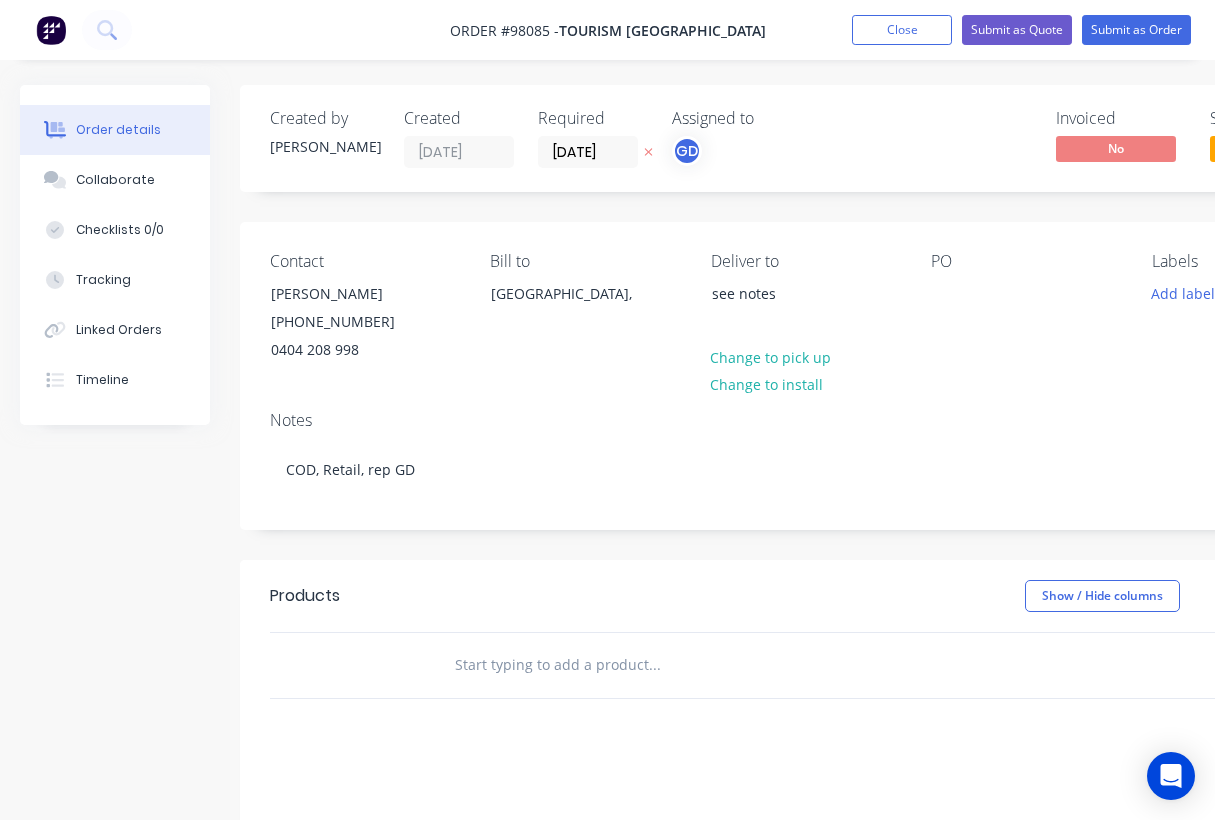 click at bounding box center (654, 665) 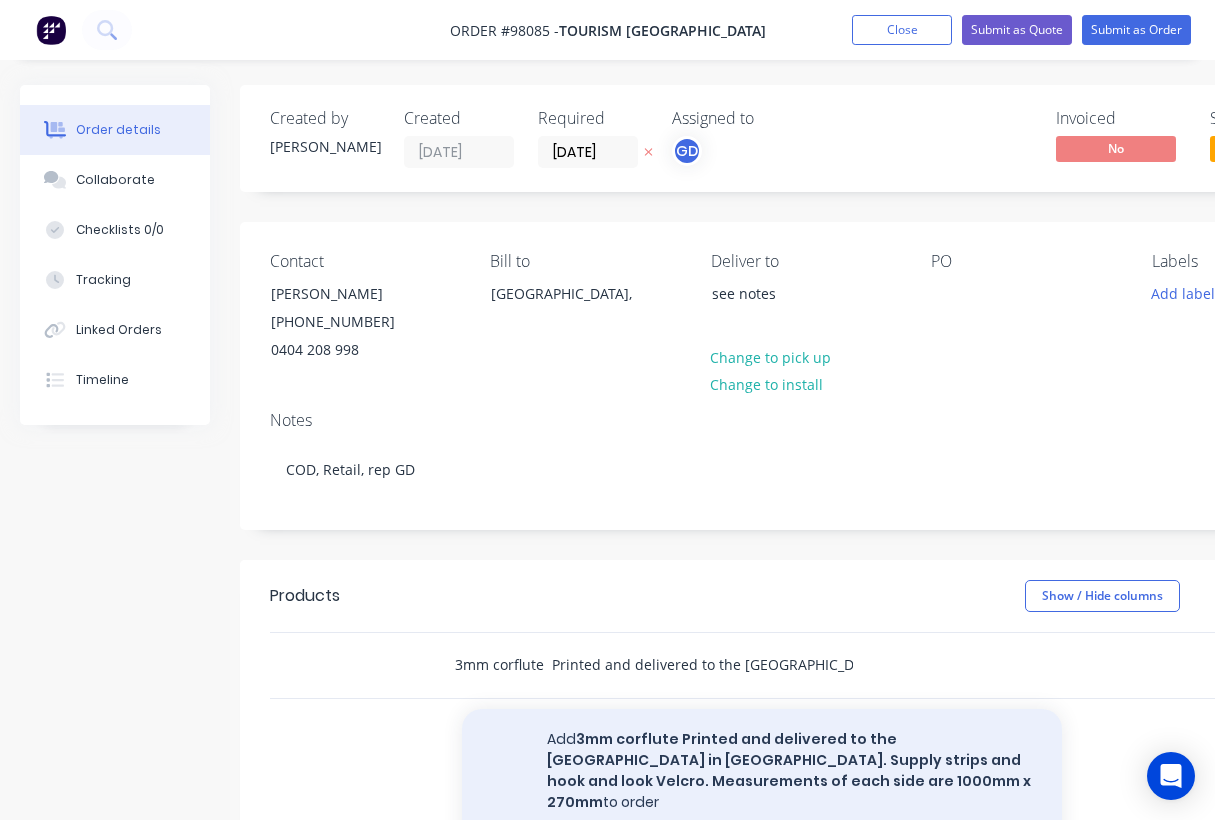 type on "3mm corflute  Printed and delivered to the QT Hotel in Perth. Supply strips and hook and look Velcro. Measurements of each side are 1000mm x 270mm" 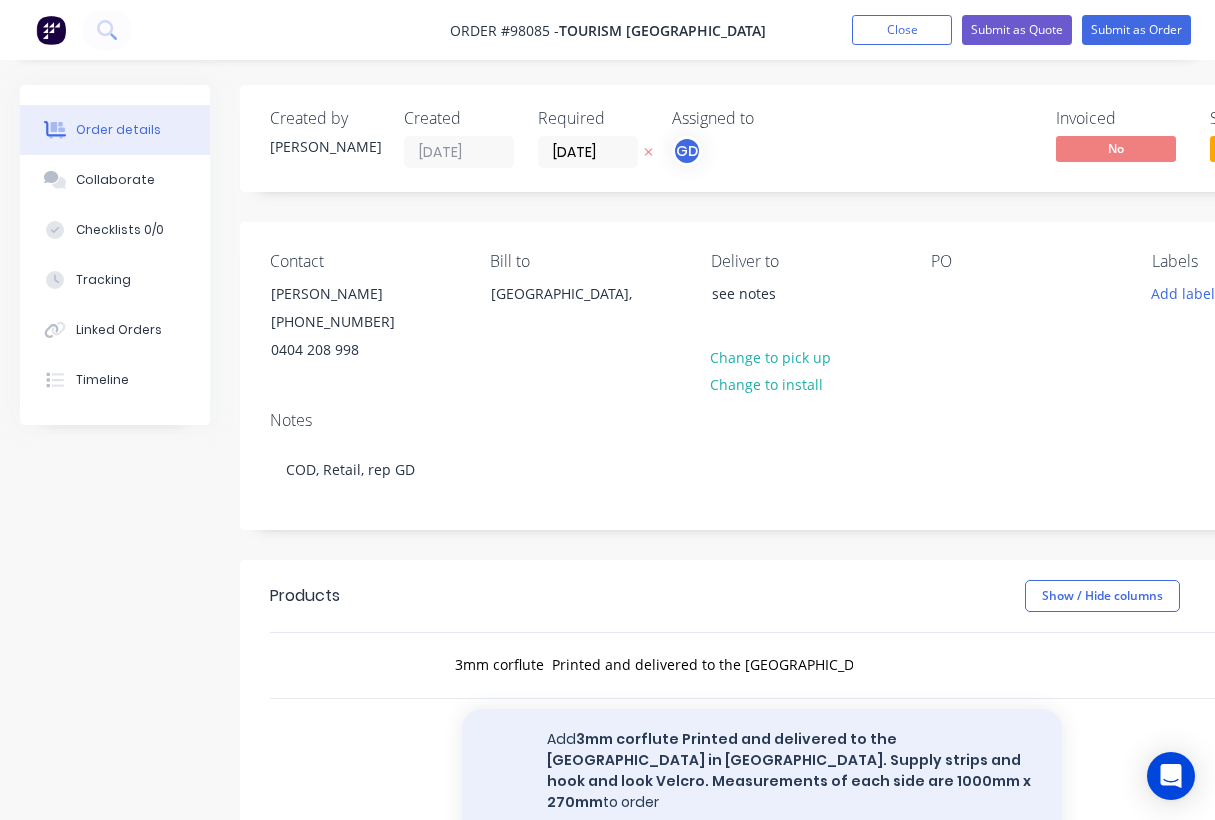click on "Add  3mm corflute  Printed and delivered to the QT Hotel in Perth. Supply strips and hook and look Velcro. Measurements of each side are 1000mm x 270mm    to order" at bounding box center (762, 771) 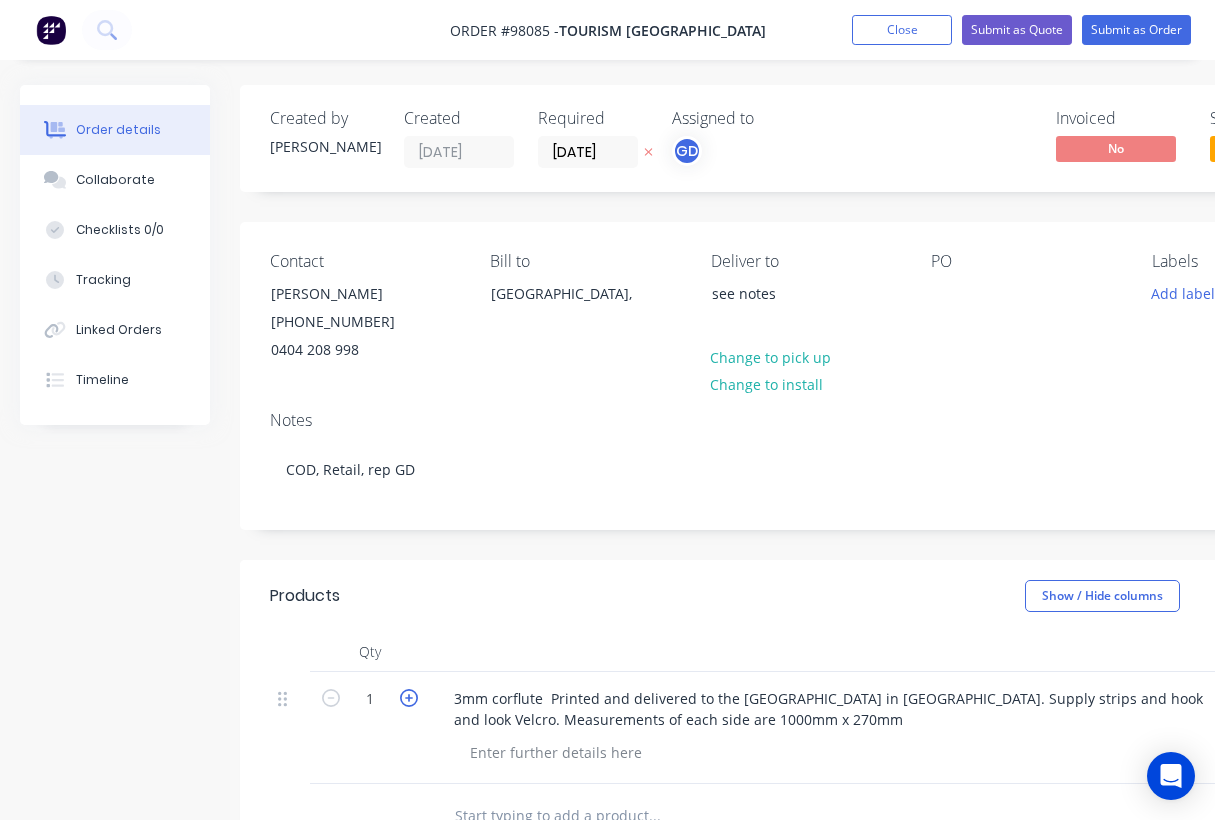 click 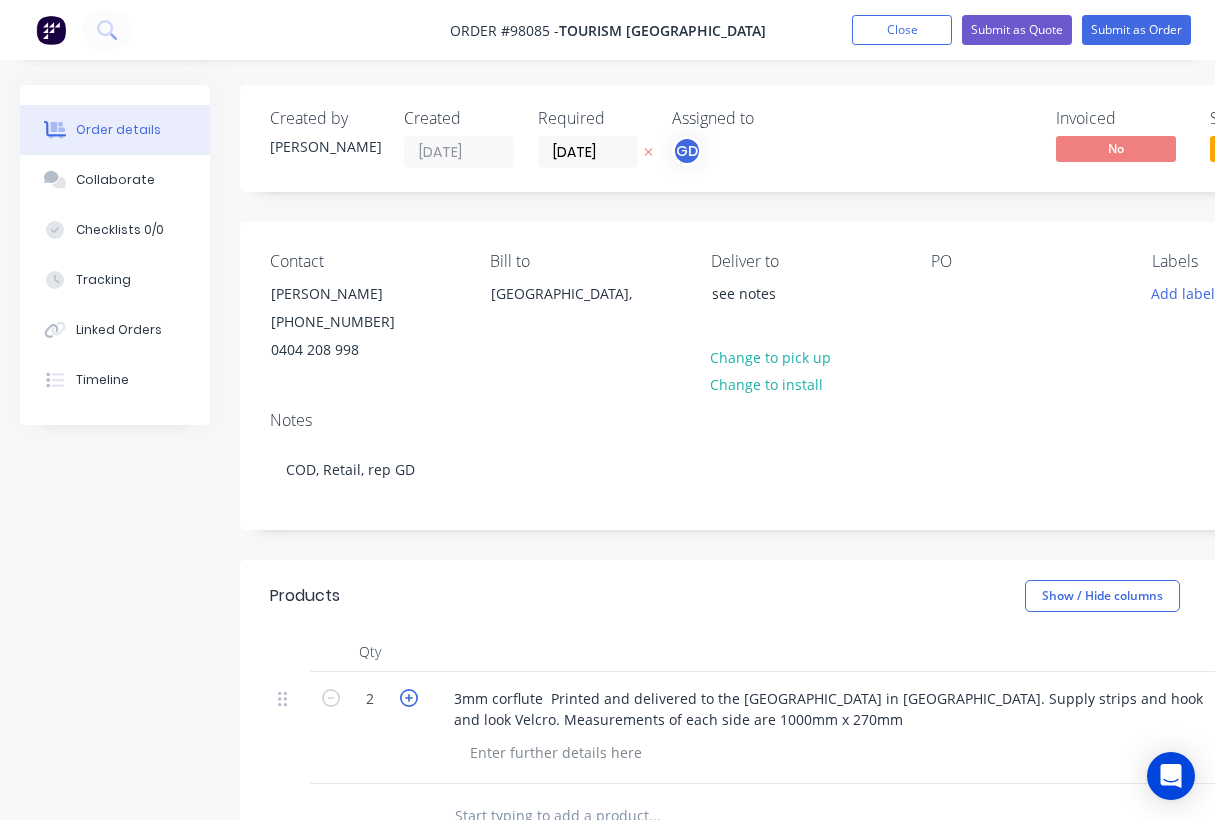 click 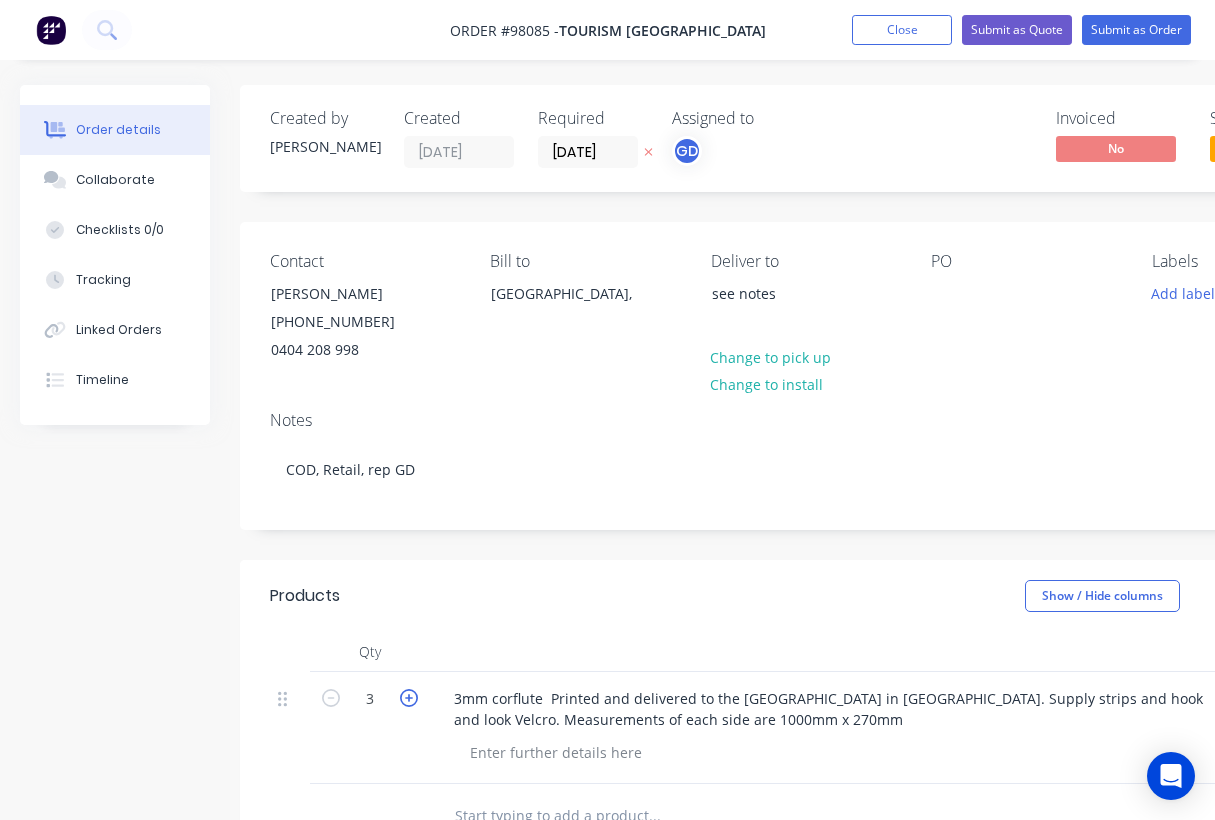 click 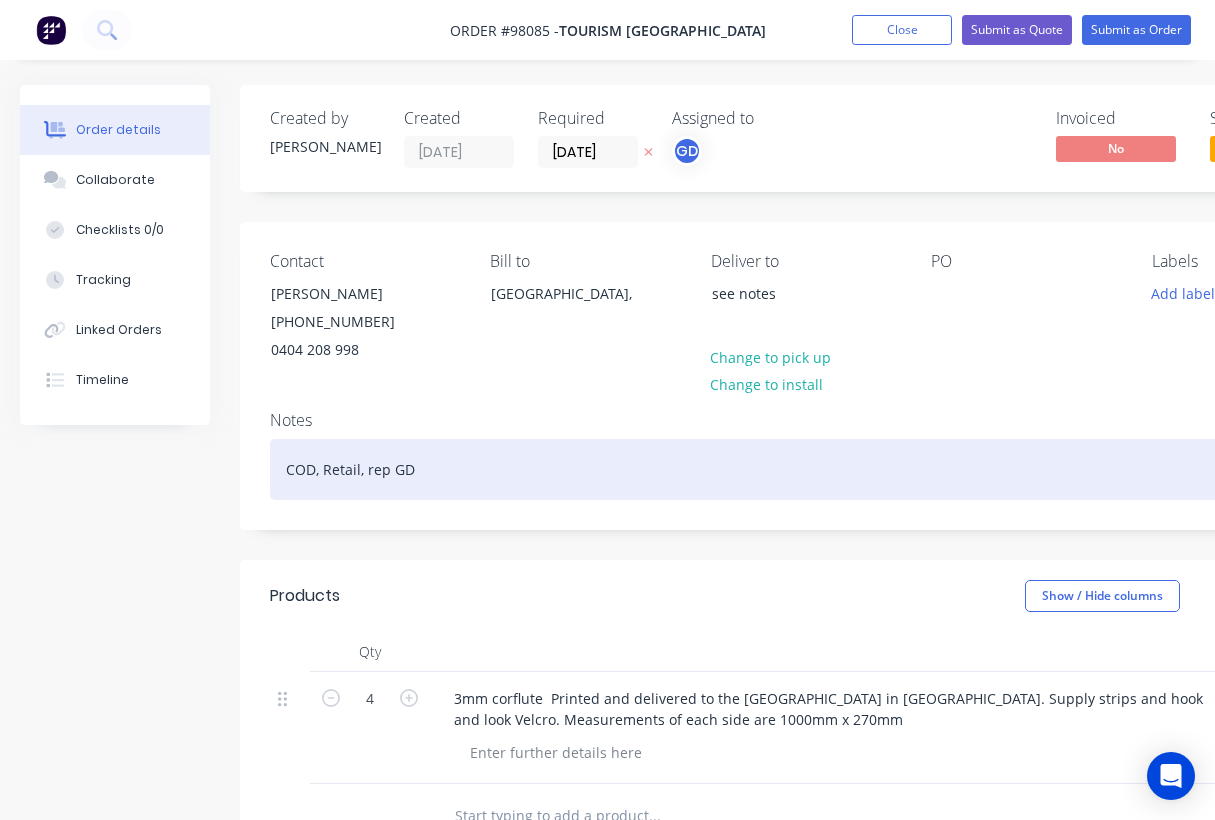 click on "COD, Retail, rep GD" at bounding box center (805, 469) 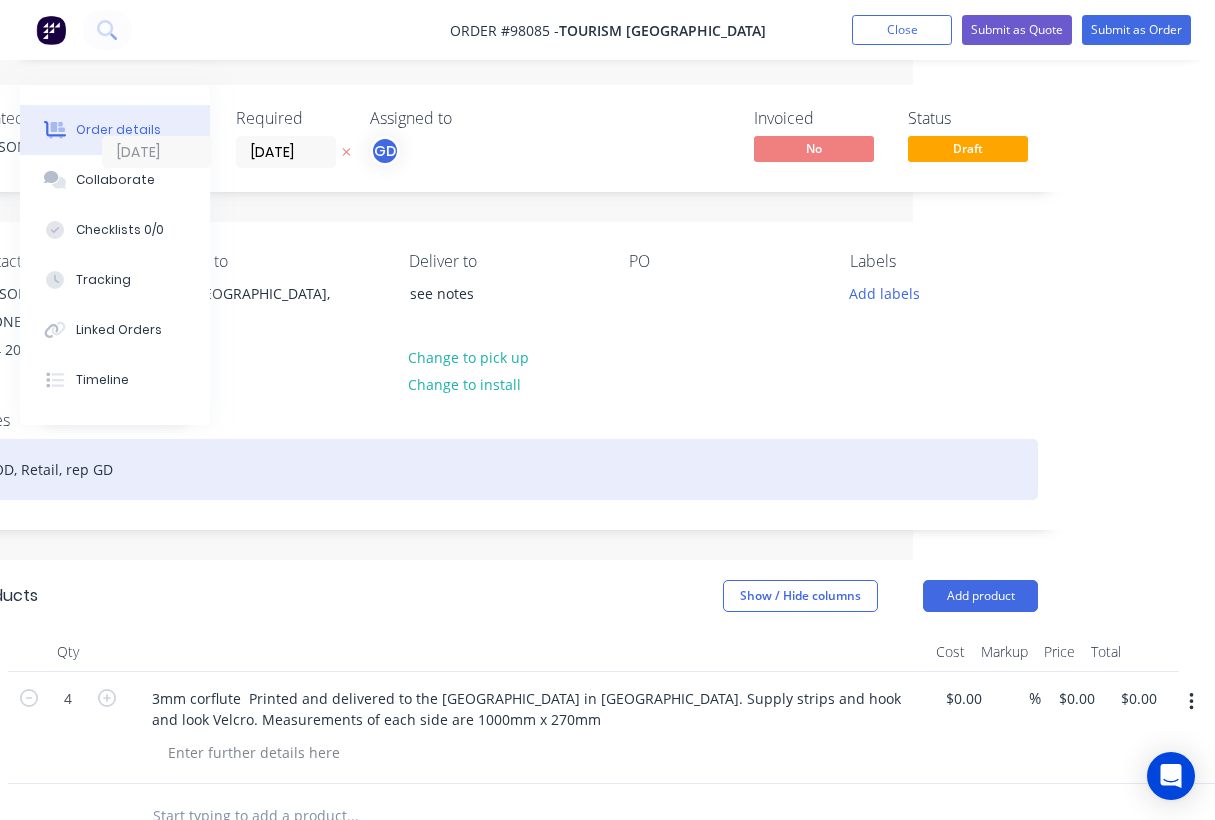 scroll, scrollTop: 0, scrollLeft: 302, axis: horizontal 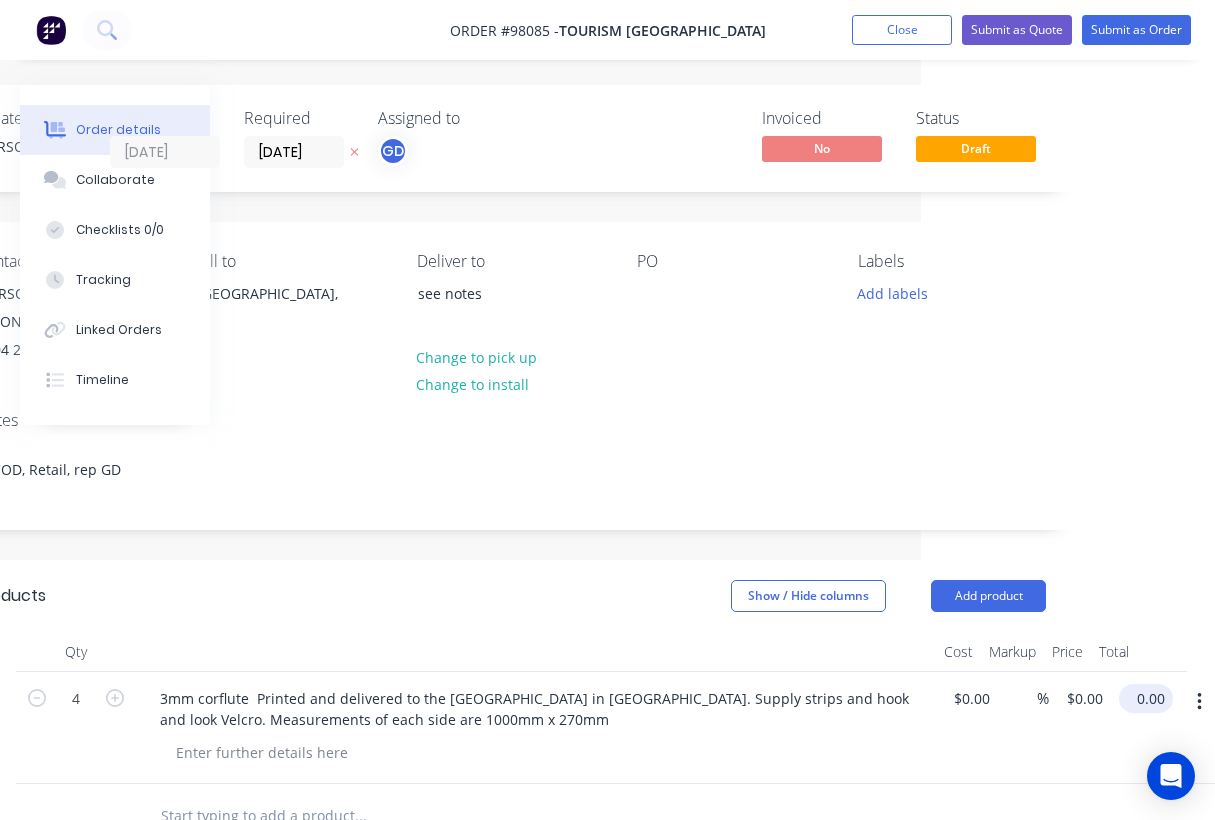 click on "0.00" at bounding box center (1150, 698) 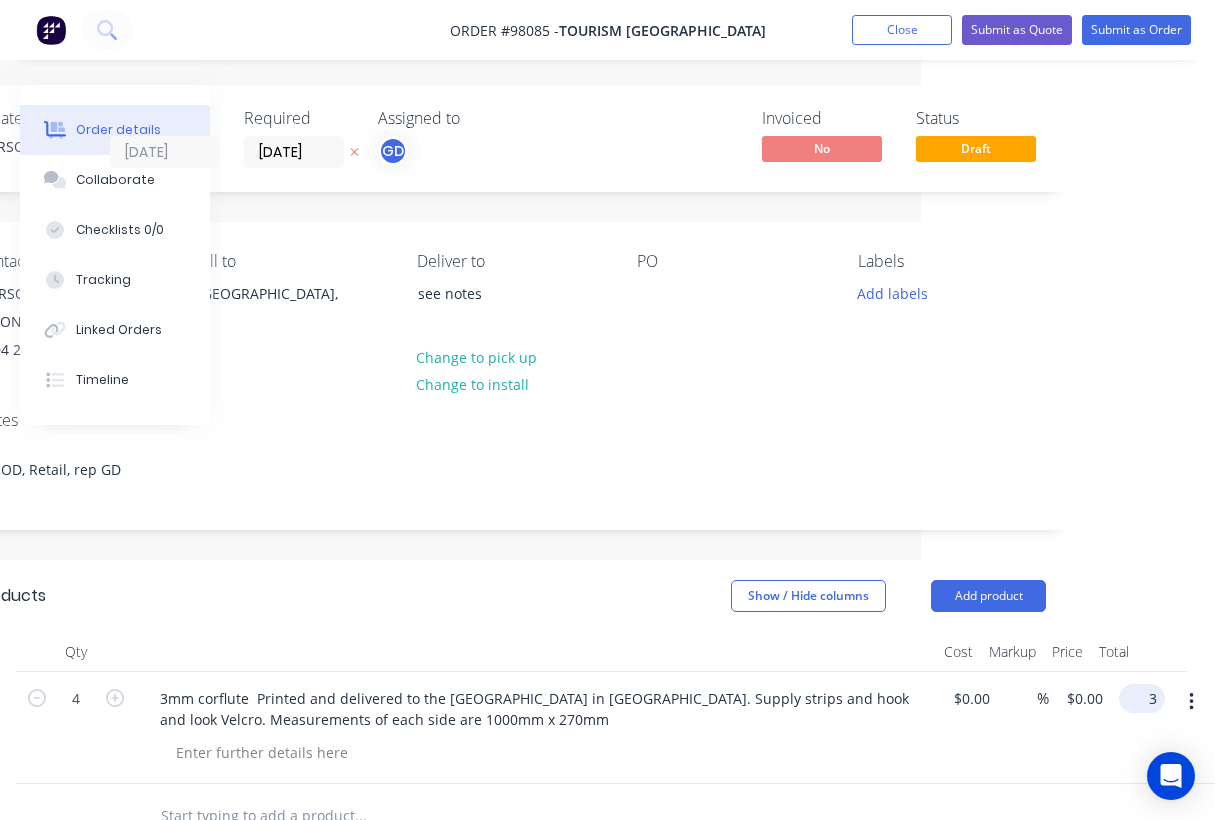 scroll, scrollTop: 0, scrollLeft: 279, axis: horizontal 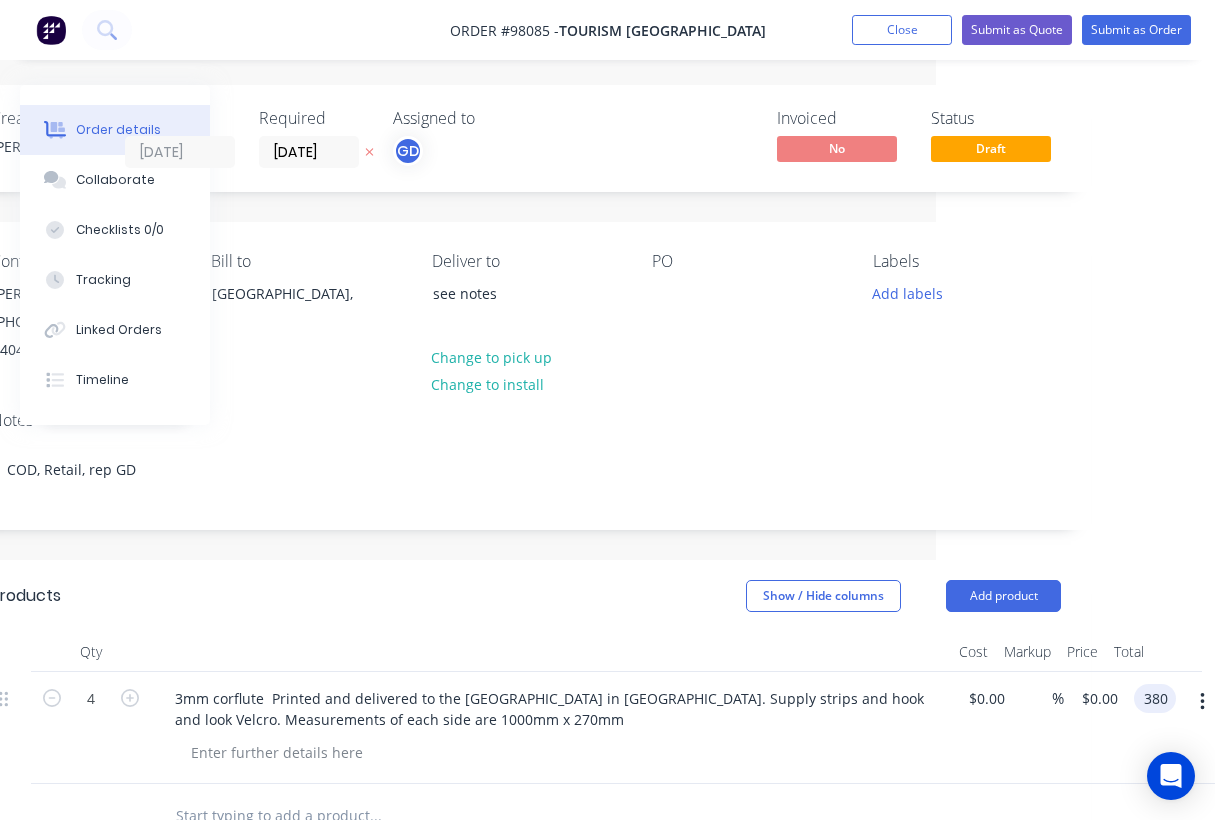 type on "$380.00" 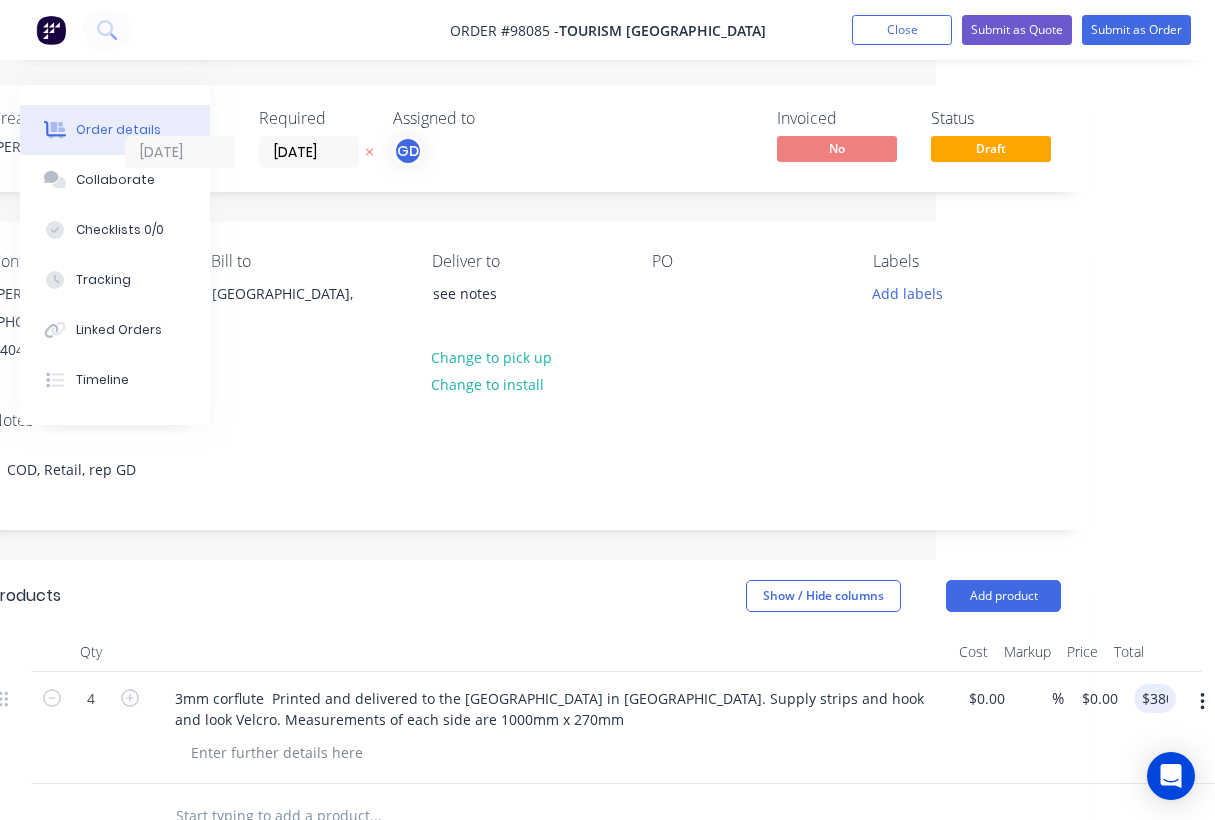type on "$95.00" 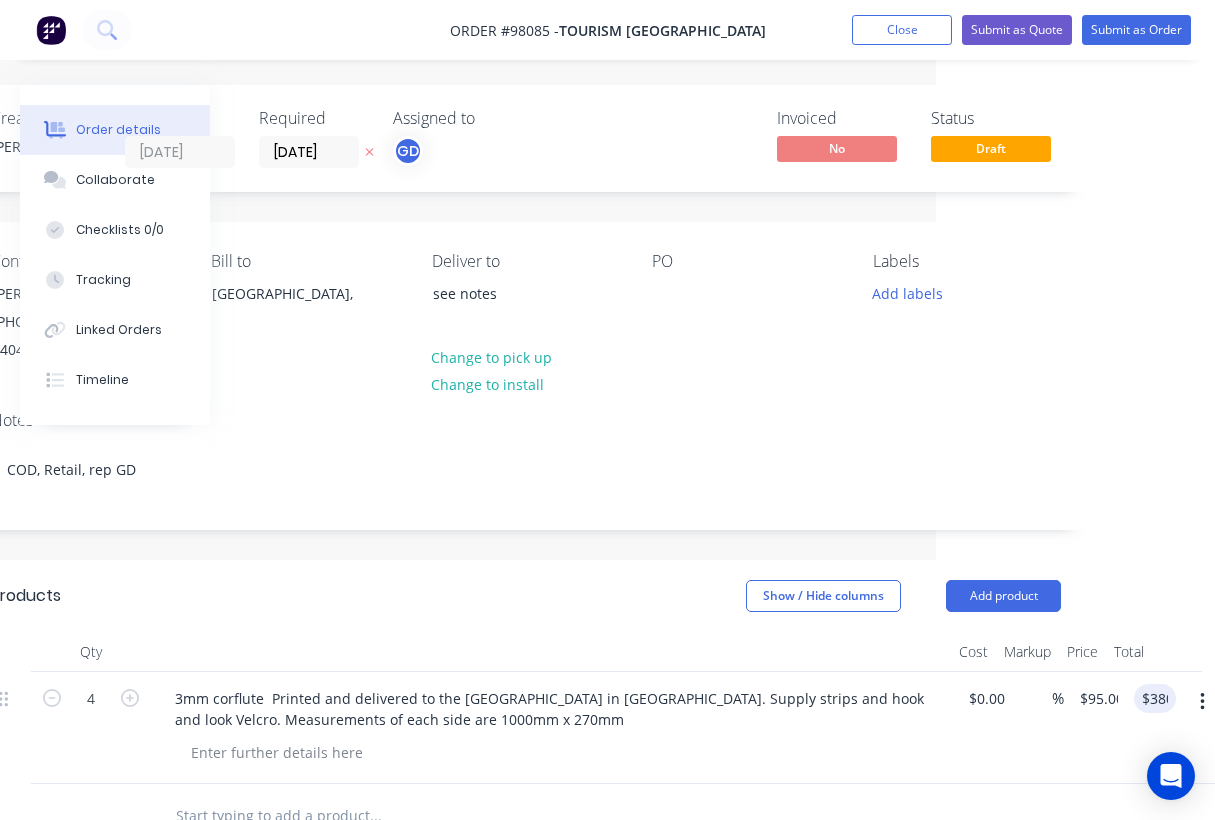 click at bounding box center [551, 652] 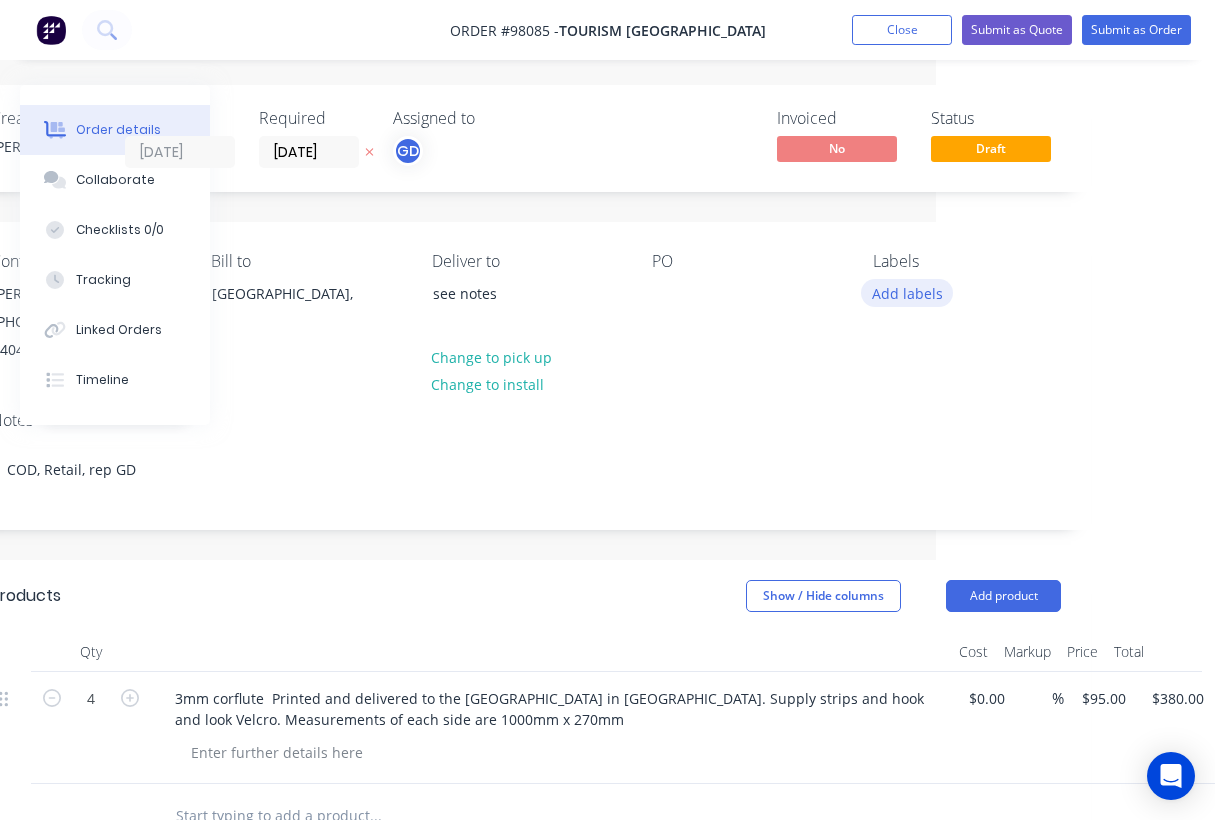 click on "Add labels" at bounding box center (907, 292) 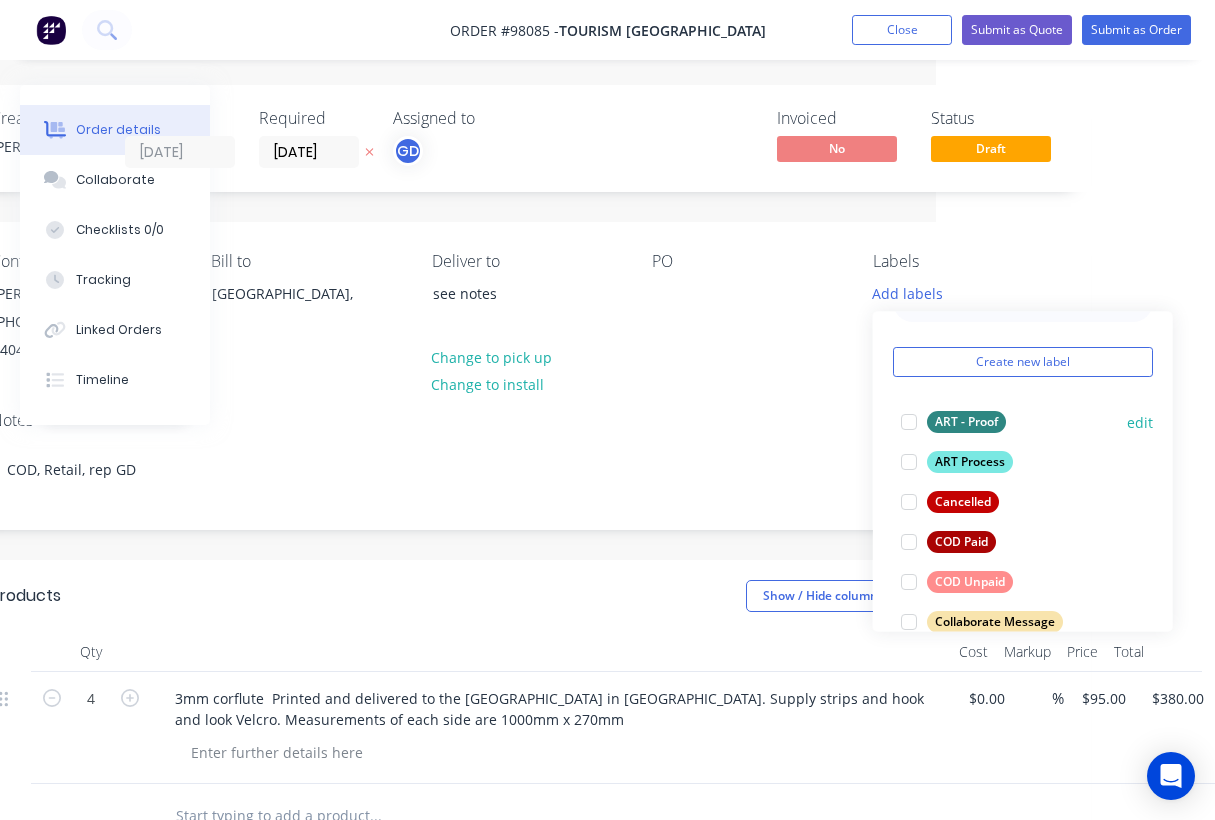 scroll, scrollTop: 53, scrollLeft: 0, axis: vertical 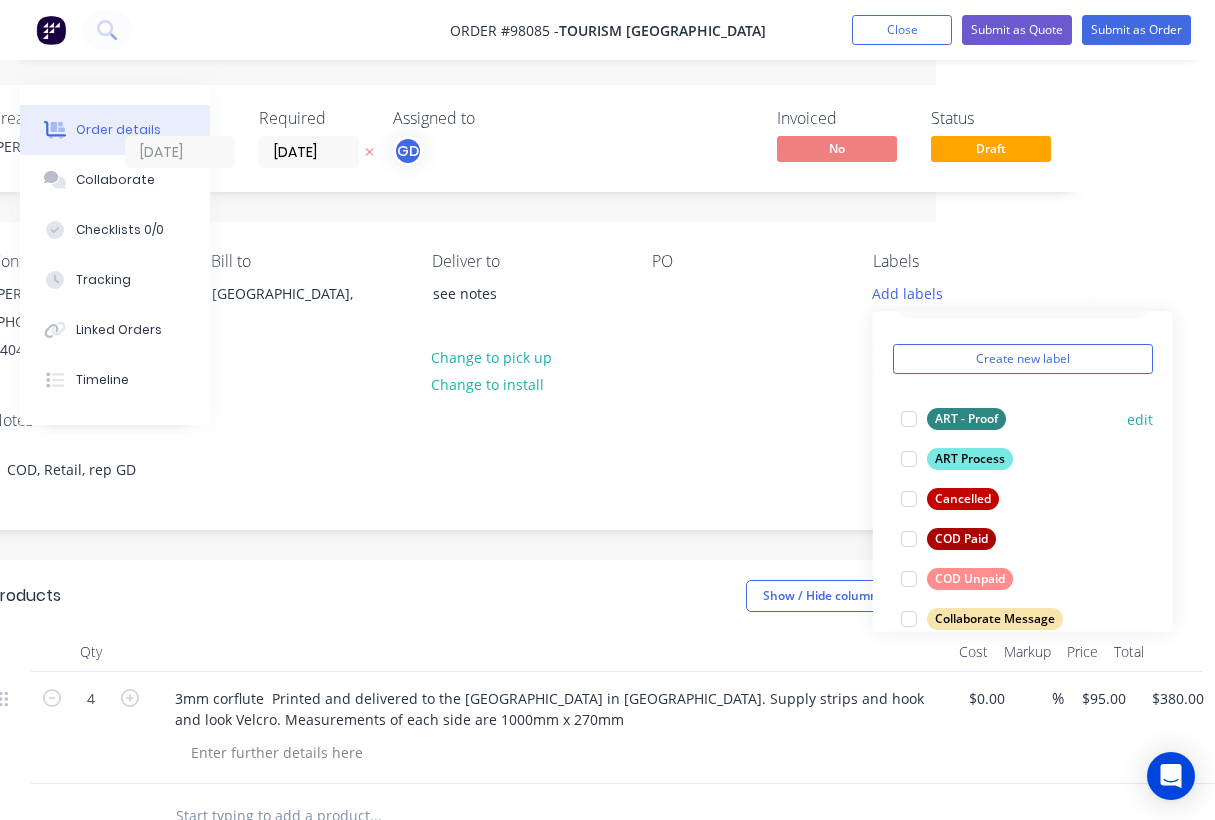 click on "ART - Proof" at bounding box center [966, 419] 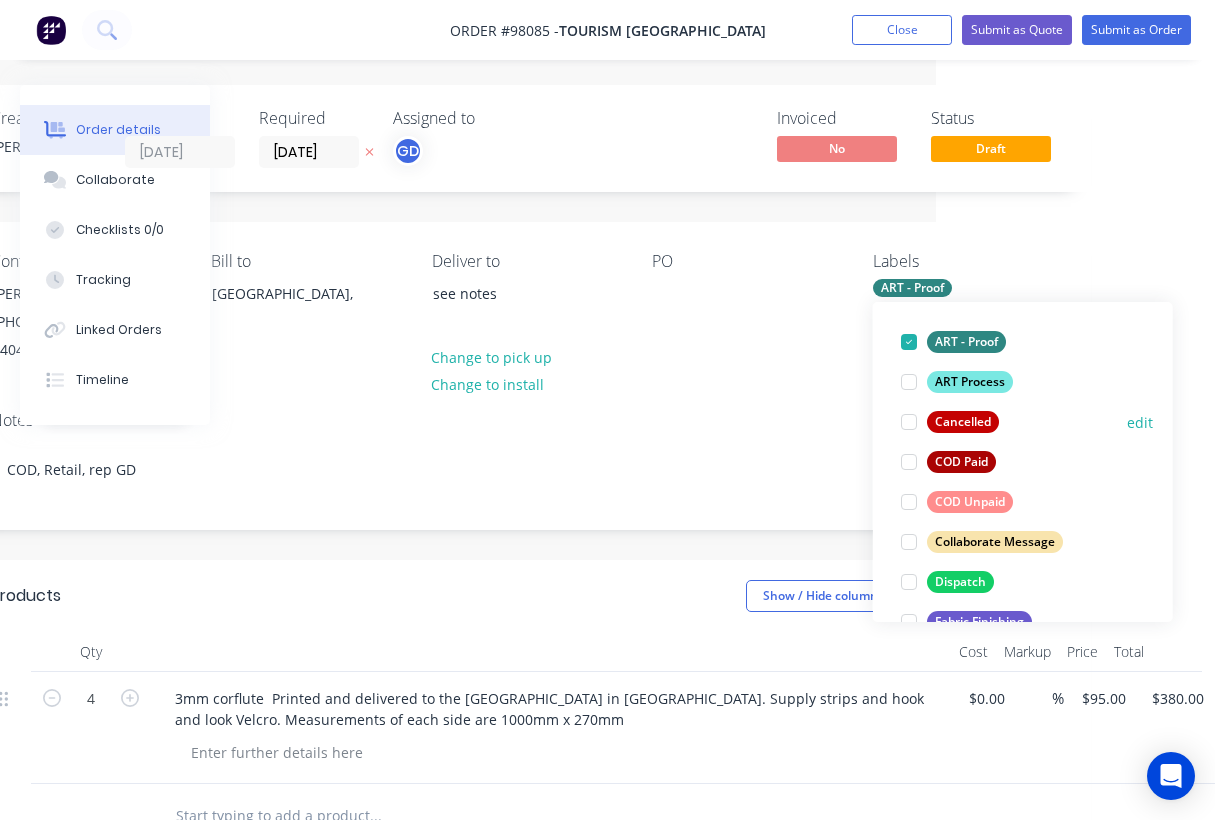 scroll, scrollTop: 121, scrollLeft: 0, axis: vertical 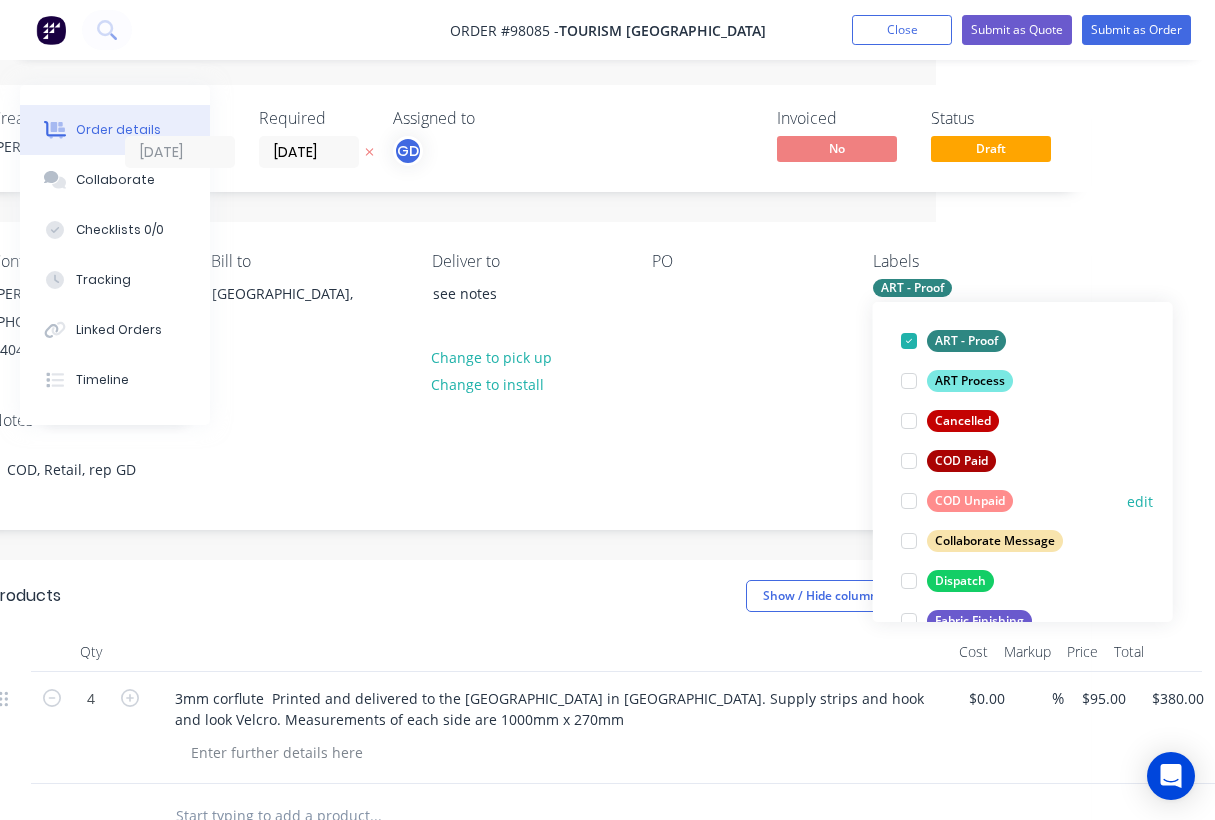 click on "COD Unpaid" at bounding box center [970, 501] 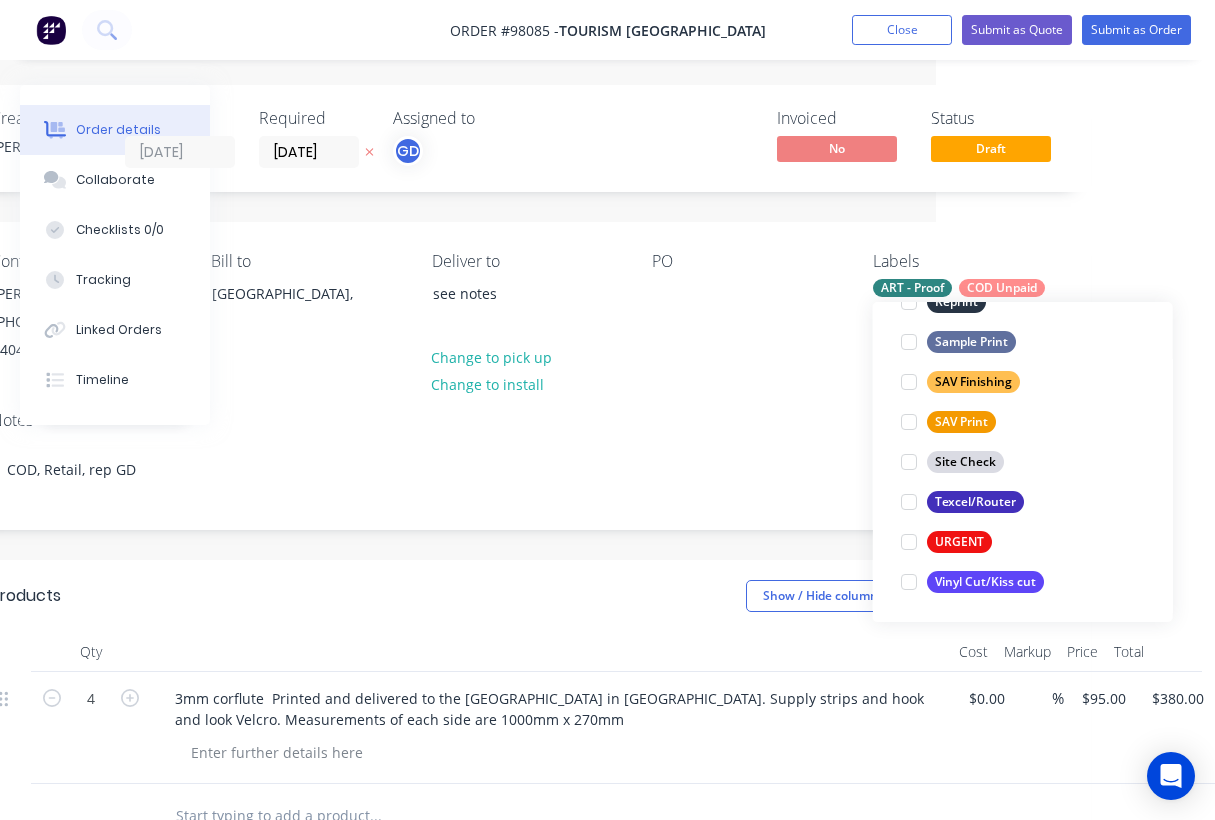 scroll, scrollTop: 960, scrollLeft: 0, axis: vertical 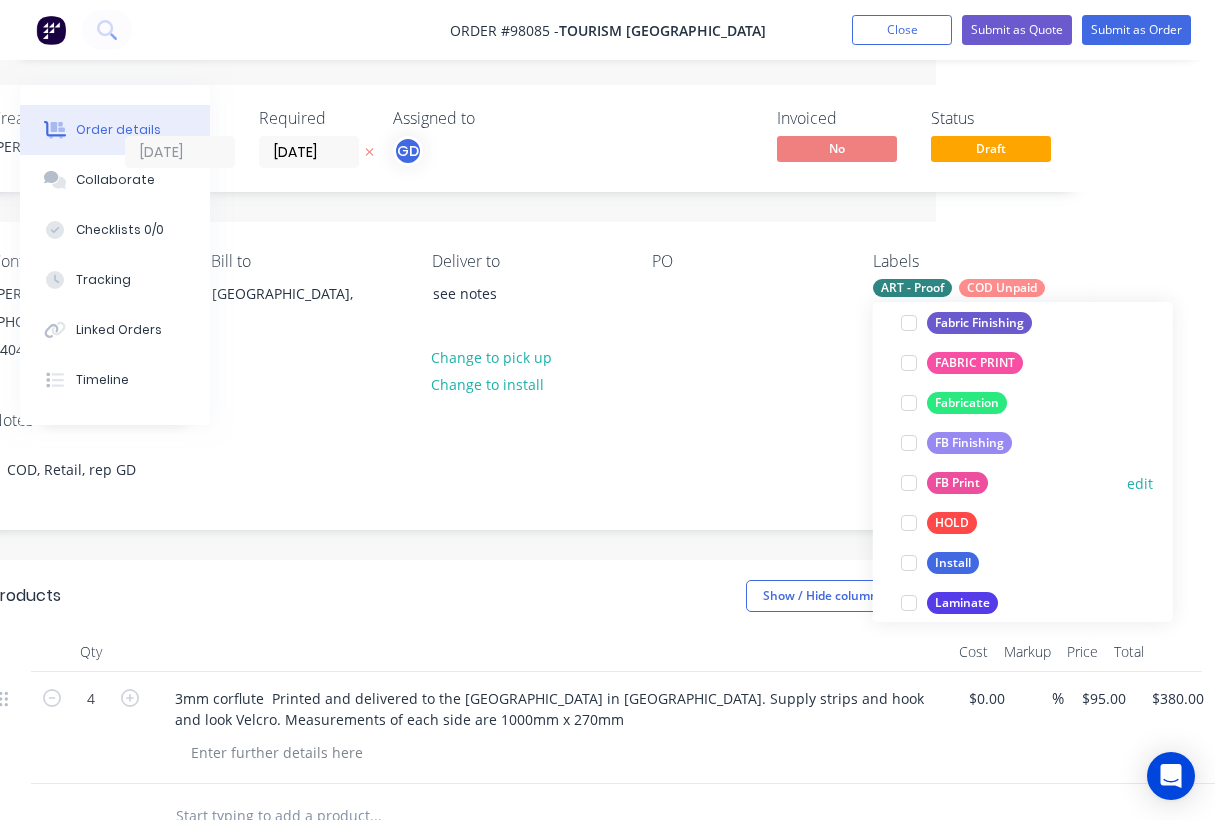 click on "FB Print" at bounding box center (957, 483) 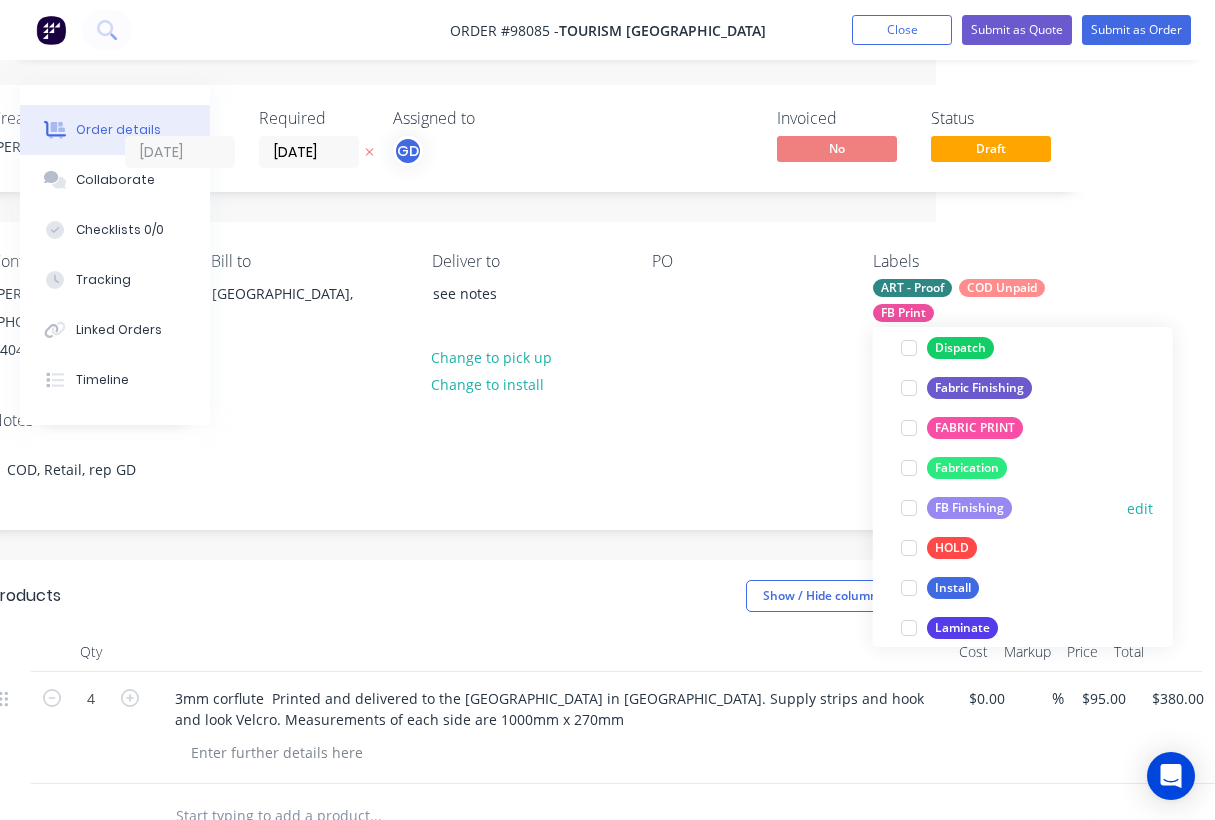 click on "FB Finishing" at bounding box center [969, 508] 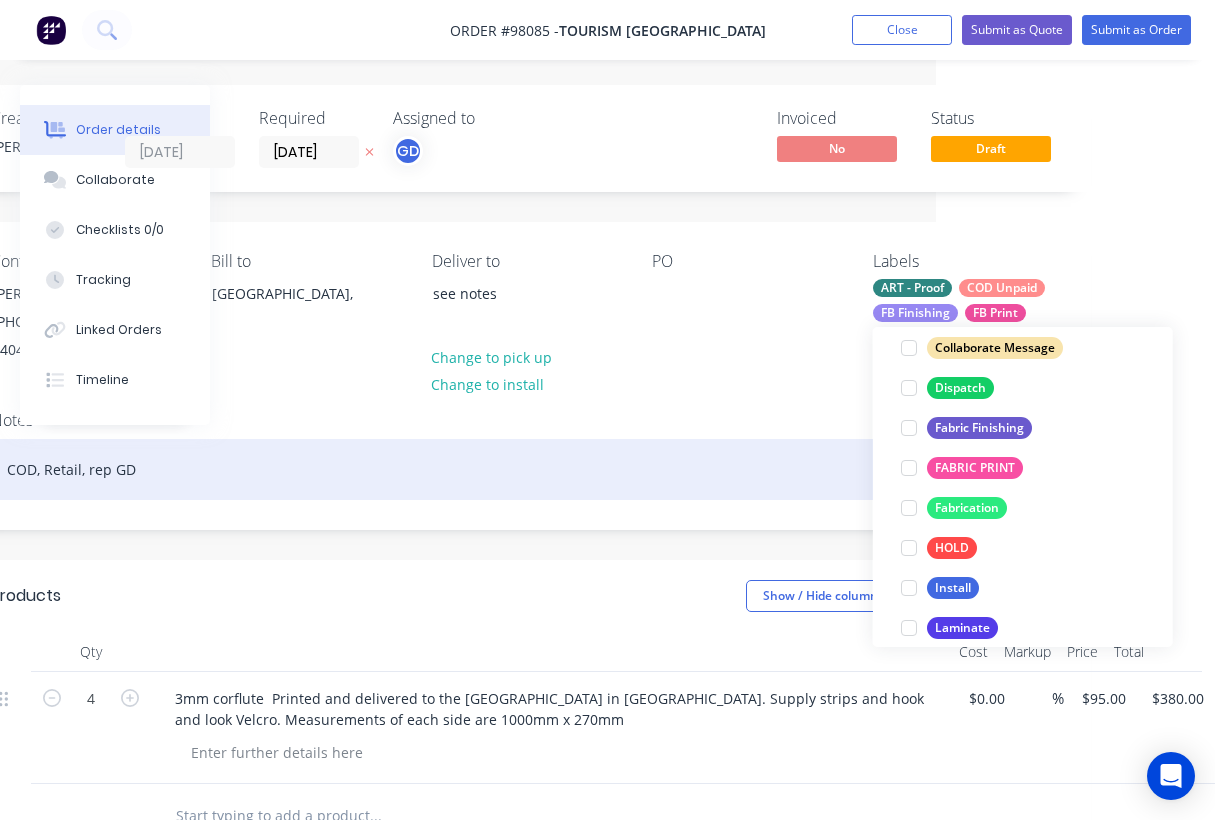 scroll, scrollTop: 24, scrollLeft: 279, axis: both 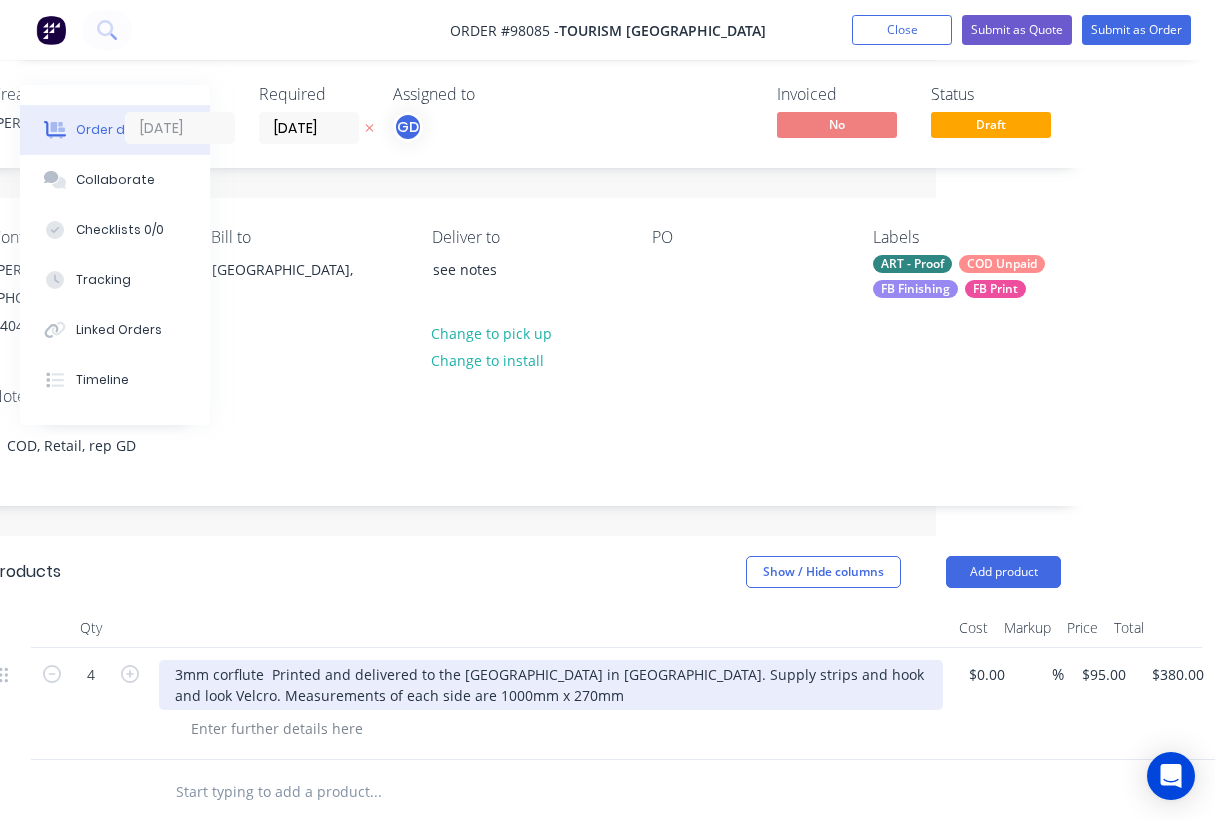 click on "3mm corflute  Printed and delivered to the QT Hotel in Perth. Supply strips and hook and look Velcro. Measurements of each side are 1000mm x 270mm" at bounding box center (551, 685) 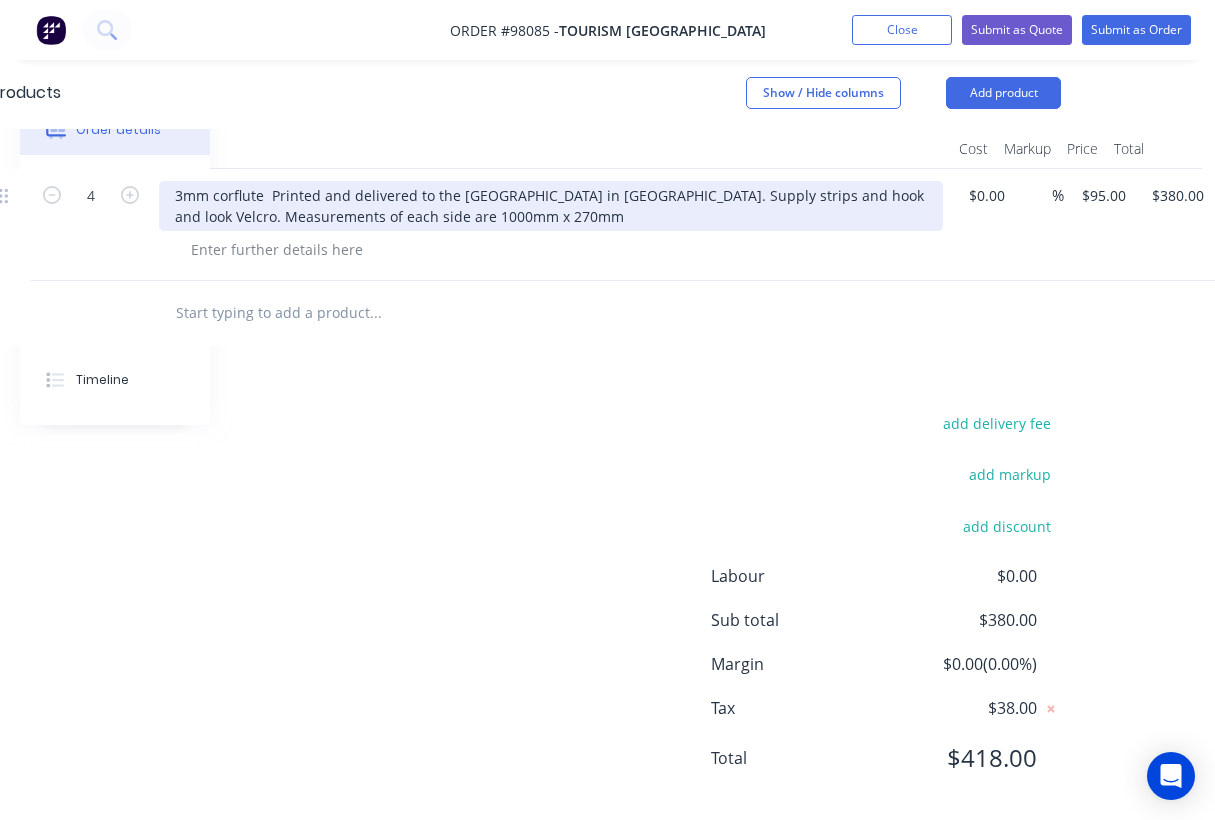 scroll, scrollTop: 516, scrollLeft: 279, axis: both 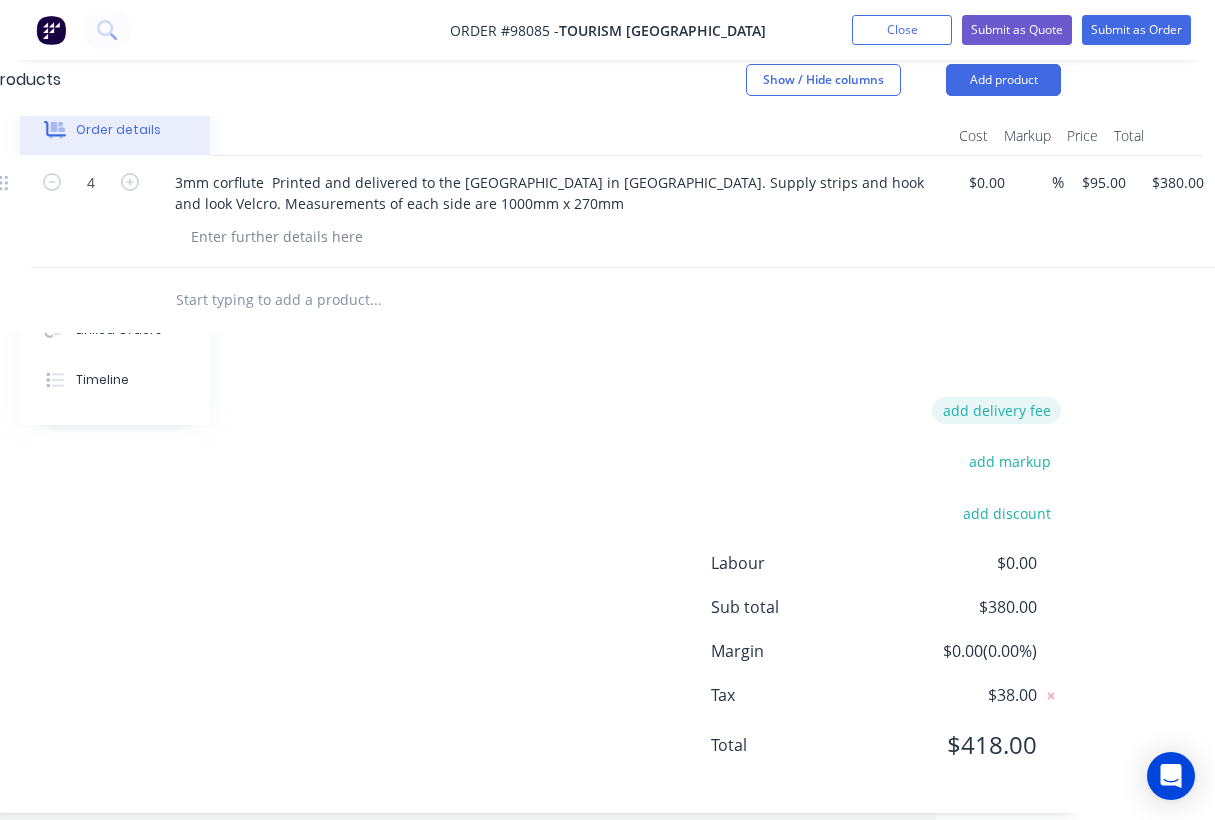 click on "add delivery fee" at bounding box center (996, 410) 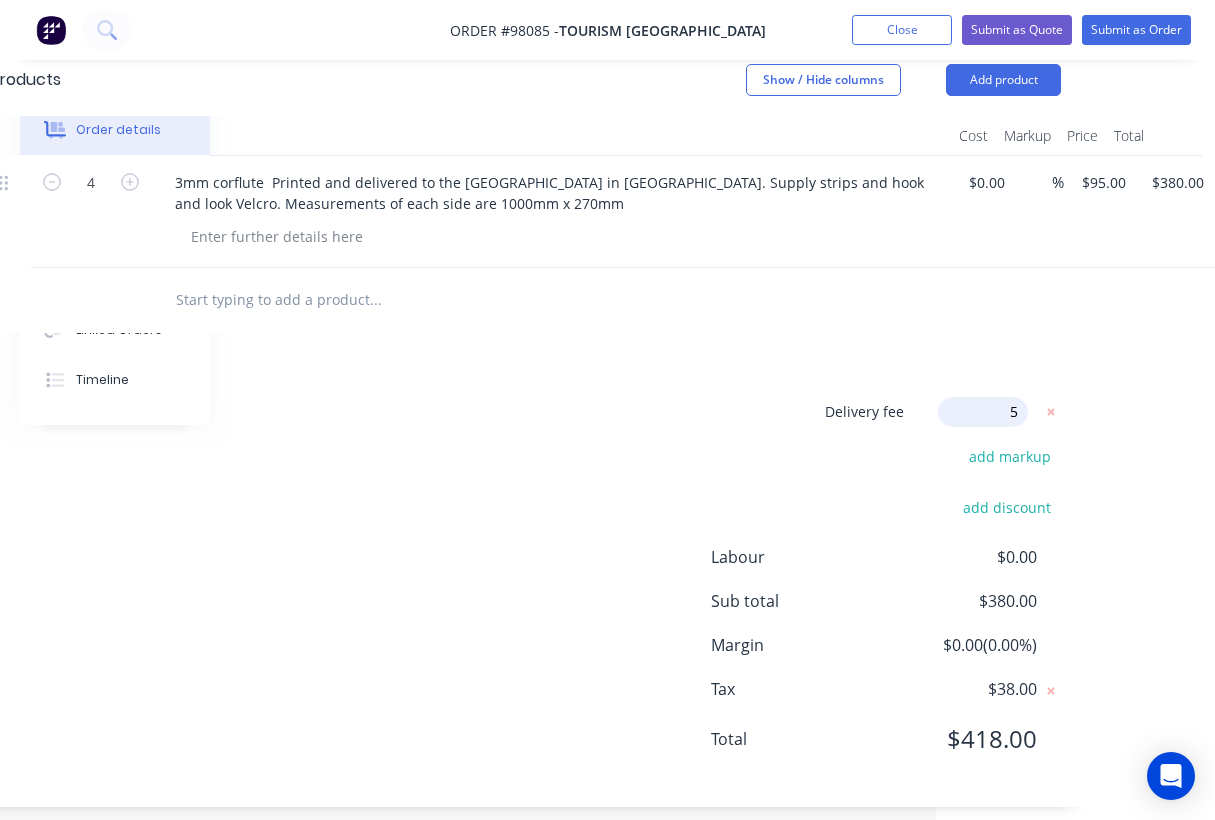type on "55" 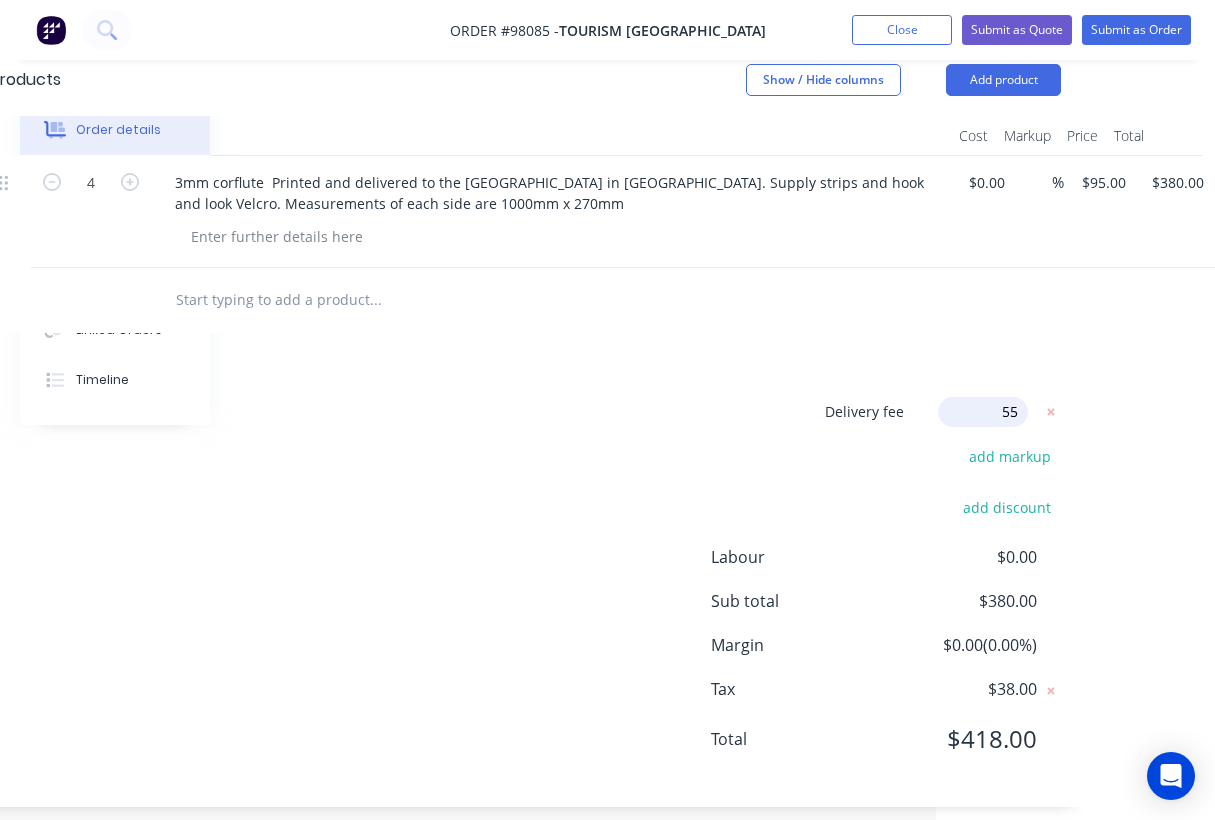 click on "Delivery fee Delivery fee Delivery fee name (Optional) 55 55 $0 add markup add discount Labour $0.00 Sub total $380.00 Margin $0.00  ( 0.00 %) Tax $38.00 Total $418.00" at bounding box center (526, 587) 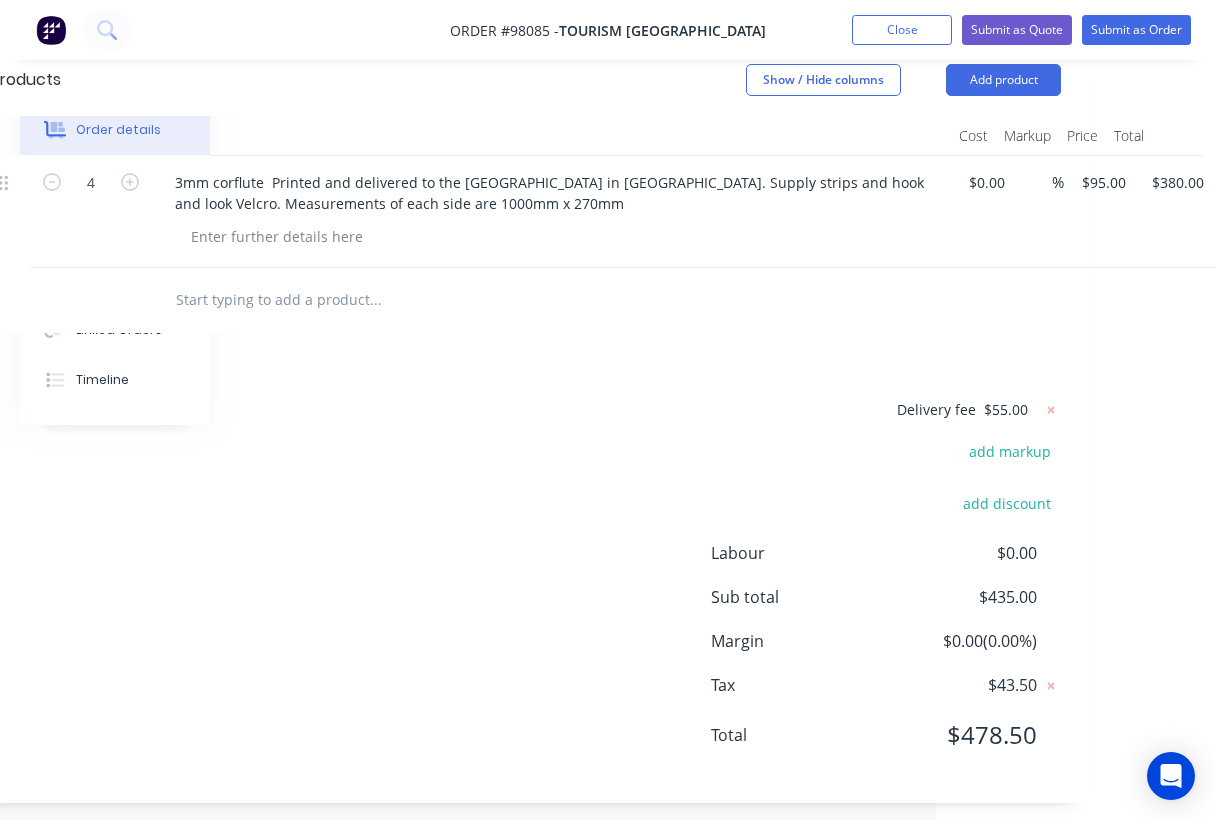 click on "Delivery fee $55.00 add markup add discount Labour $0.00 Sub total $435.00 Margin $0.00  ( 0.00 %) Tax $43.50 Total $478.50" at bounding box center (526, 585) 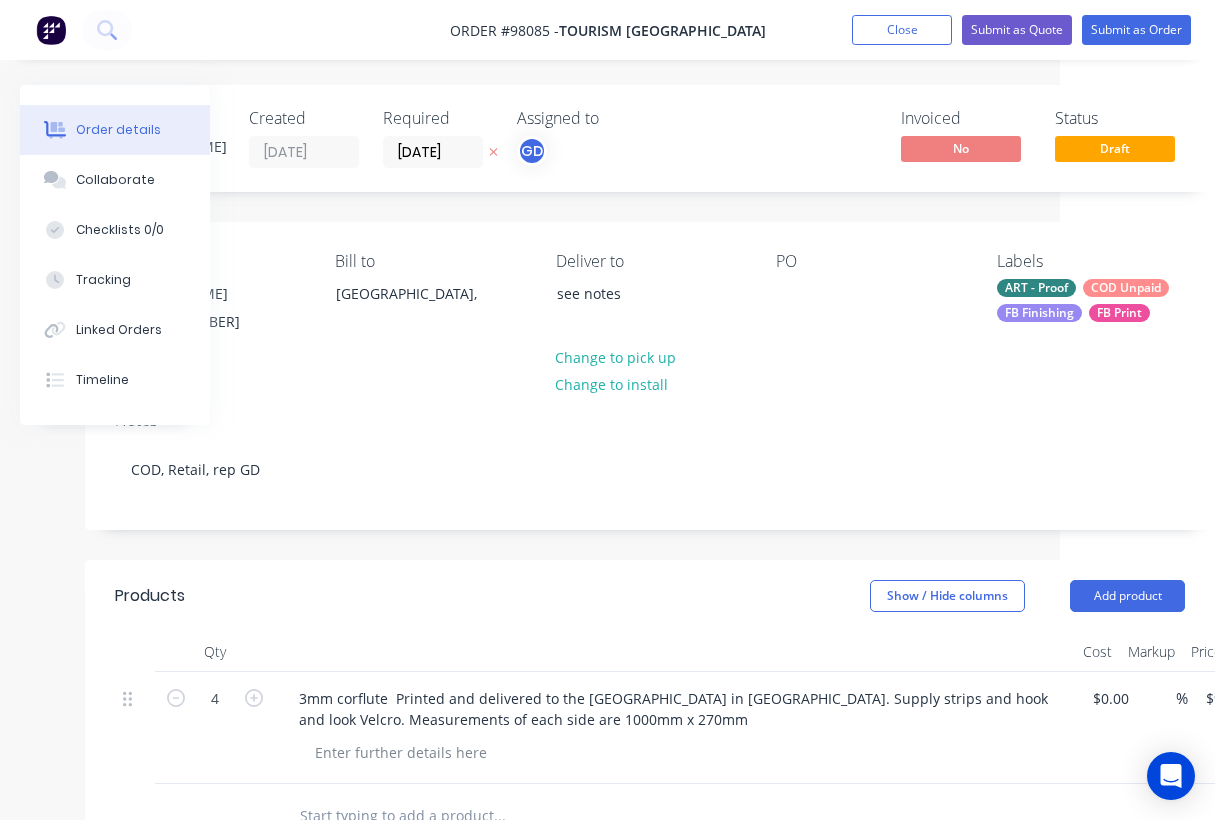 scroll, scrollTop: 0, scrollLeft: 160, axis: horizontal 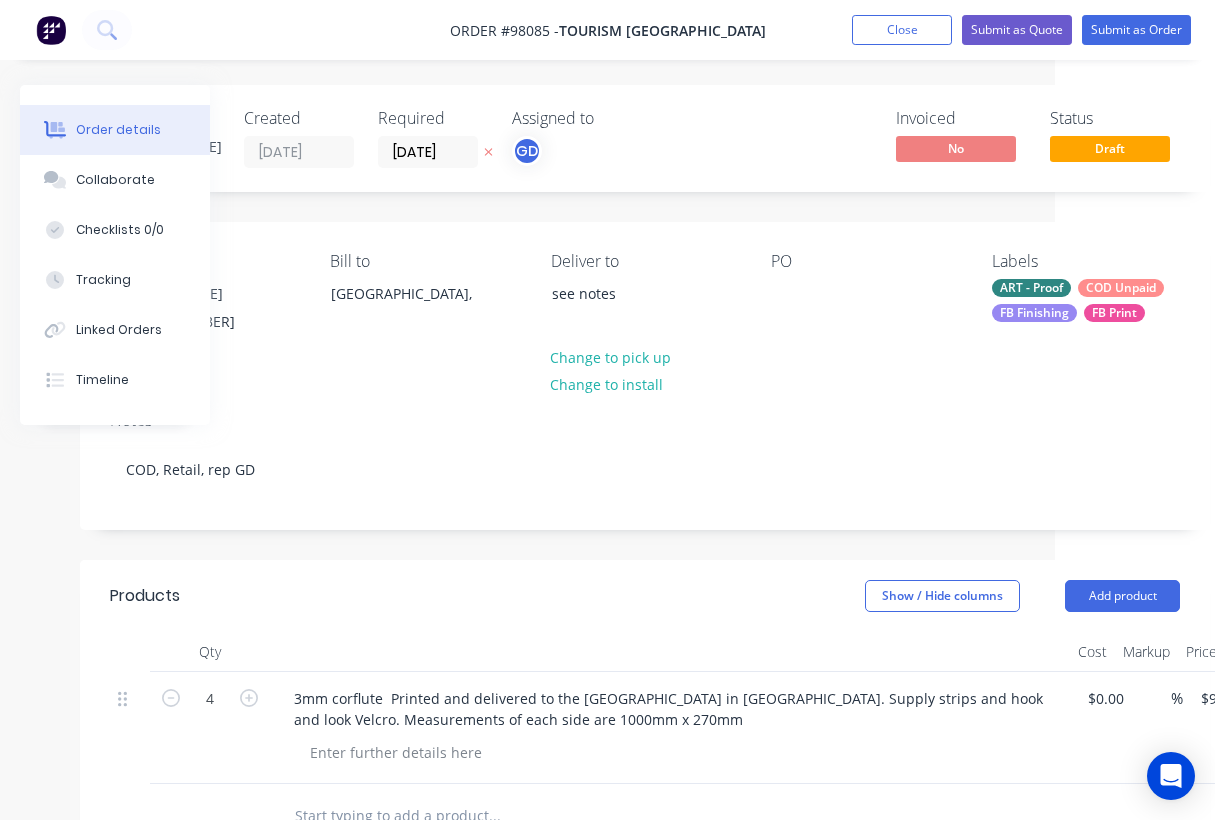 click on "FB Finishing" at bounding box center [1034, 313] 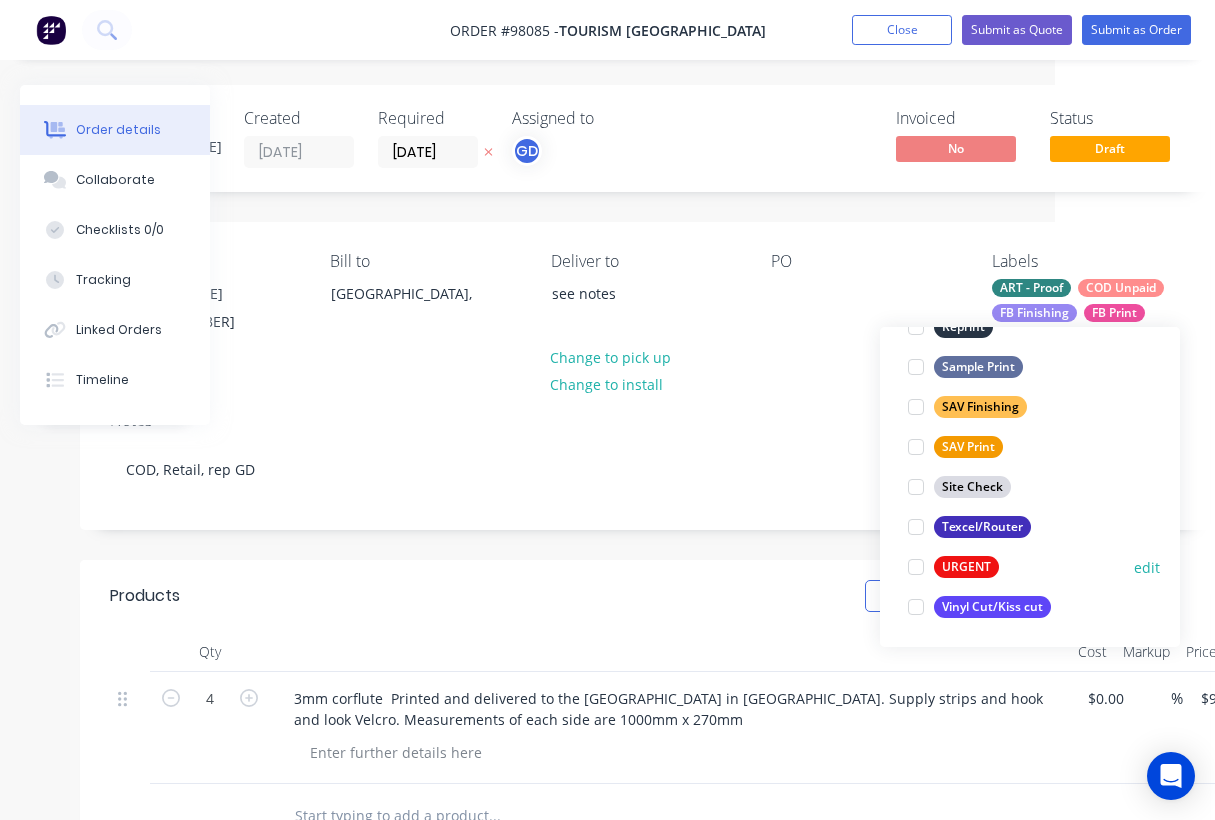 scroll, scrollTop: 960, scrollLeft: 0, axis: vertical 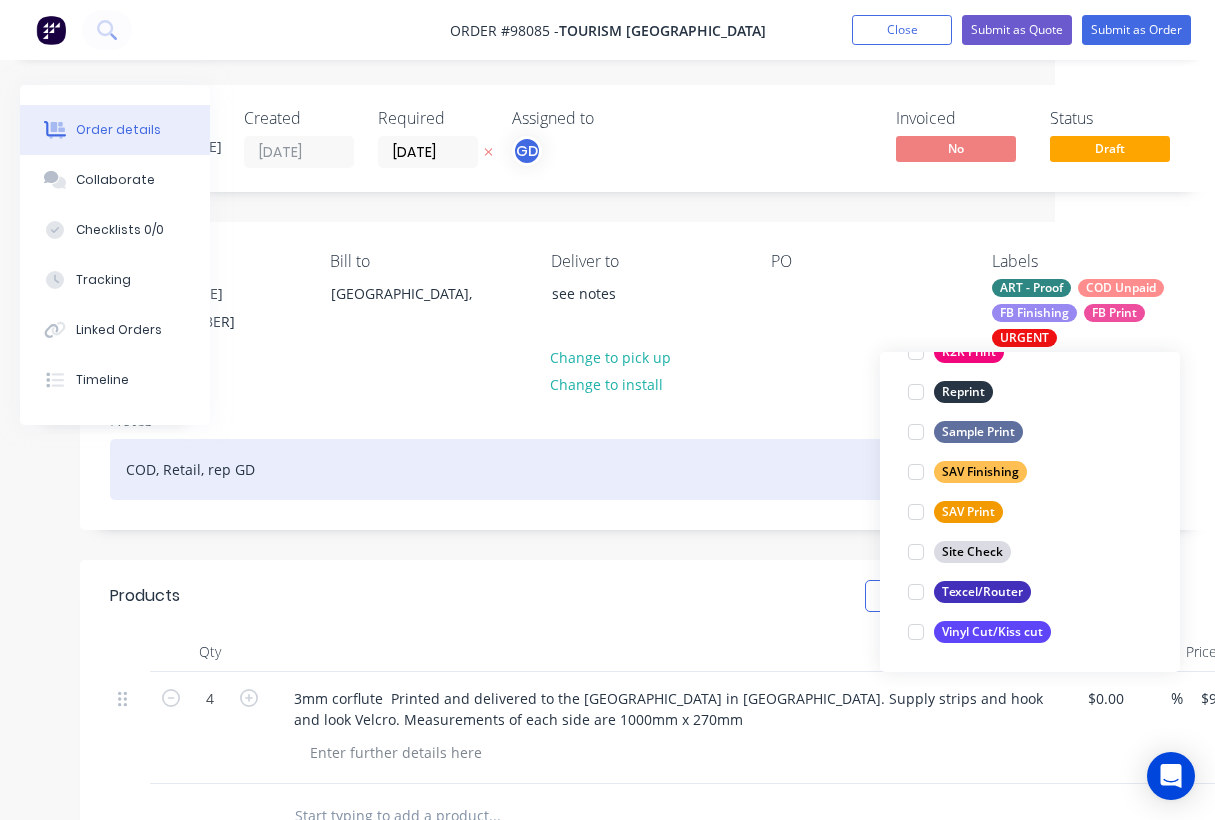 click on "COD, Retail, rep GD" at bounding box center (645, 469) 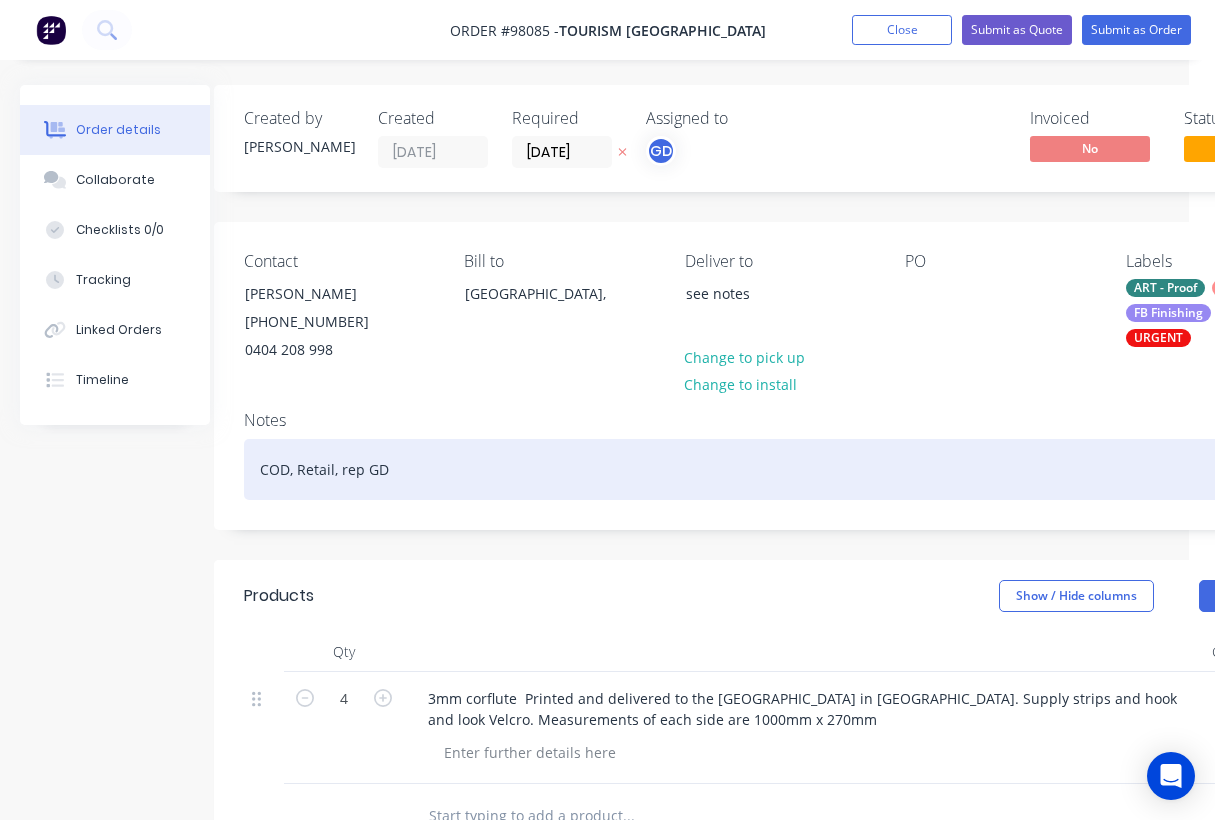 scroll, scrollTop: 0, scrollLeft: 0, axis: both 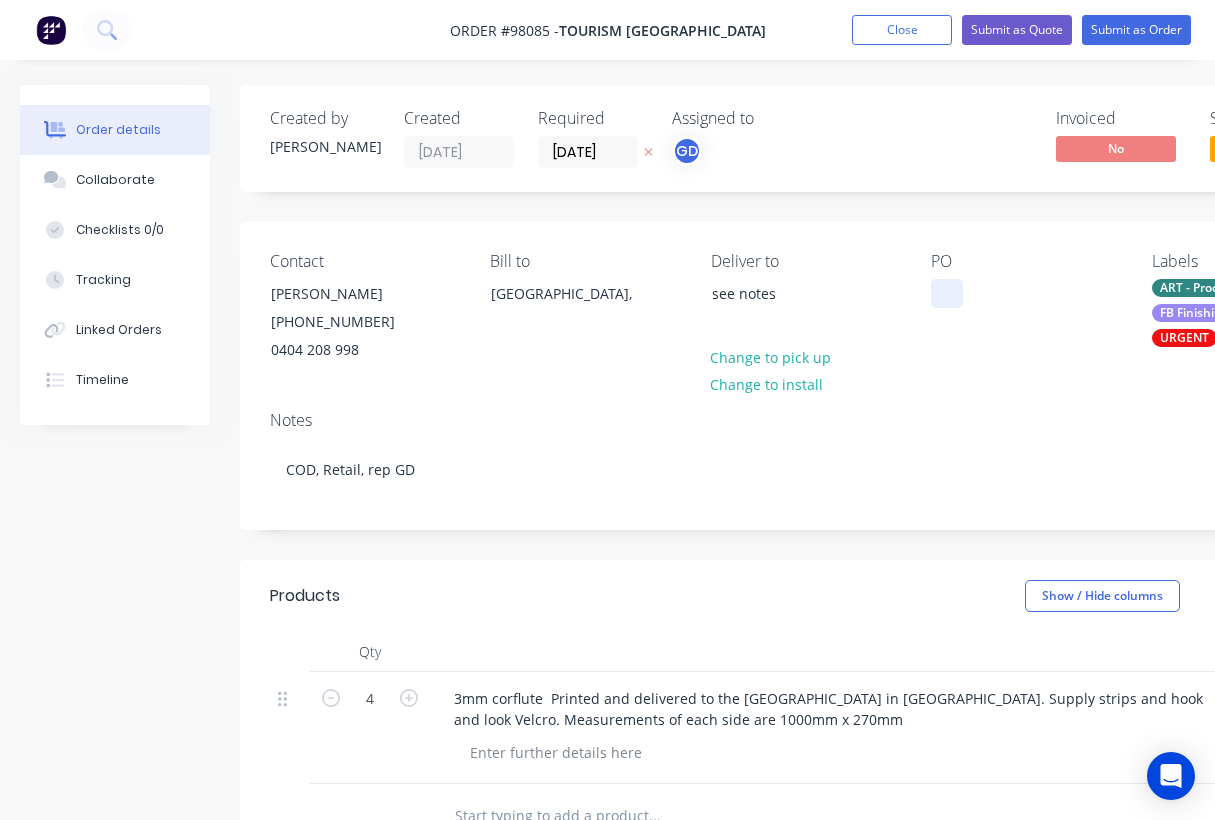 click at bounding box center [947, 293] 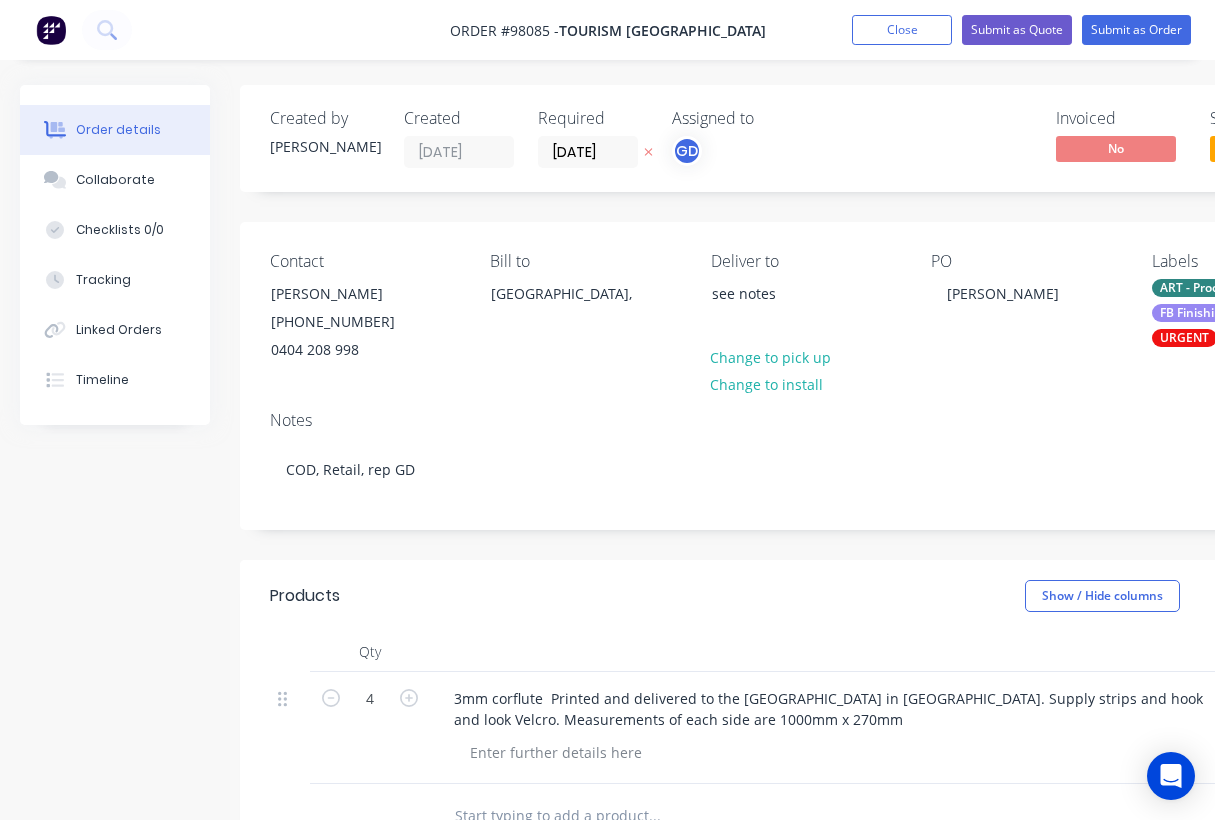 click on "Contact Emma Vent (08) 9262 1823 0404 208 998 Bill to   Australia,  Deliver to see notes  Change to pick up Change to install PO Emma Vent Labels ART - Proof COD Unpaid FB Finishing FB Print URGENT" at bounding box center [805, 308] 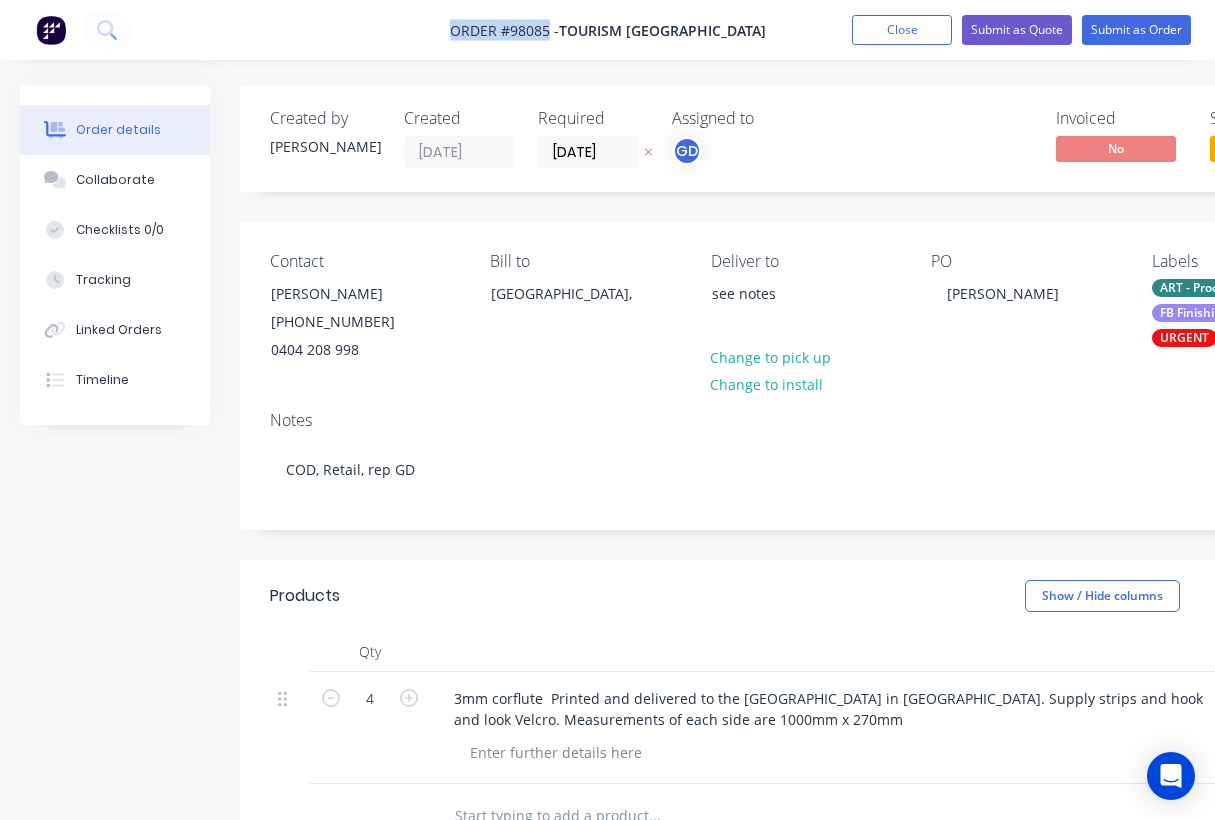 drag, startPoint x: 436, startPoint y: 27, endPoint x: 546, endPoint y: 34, distance: 110.2225 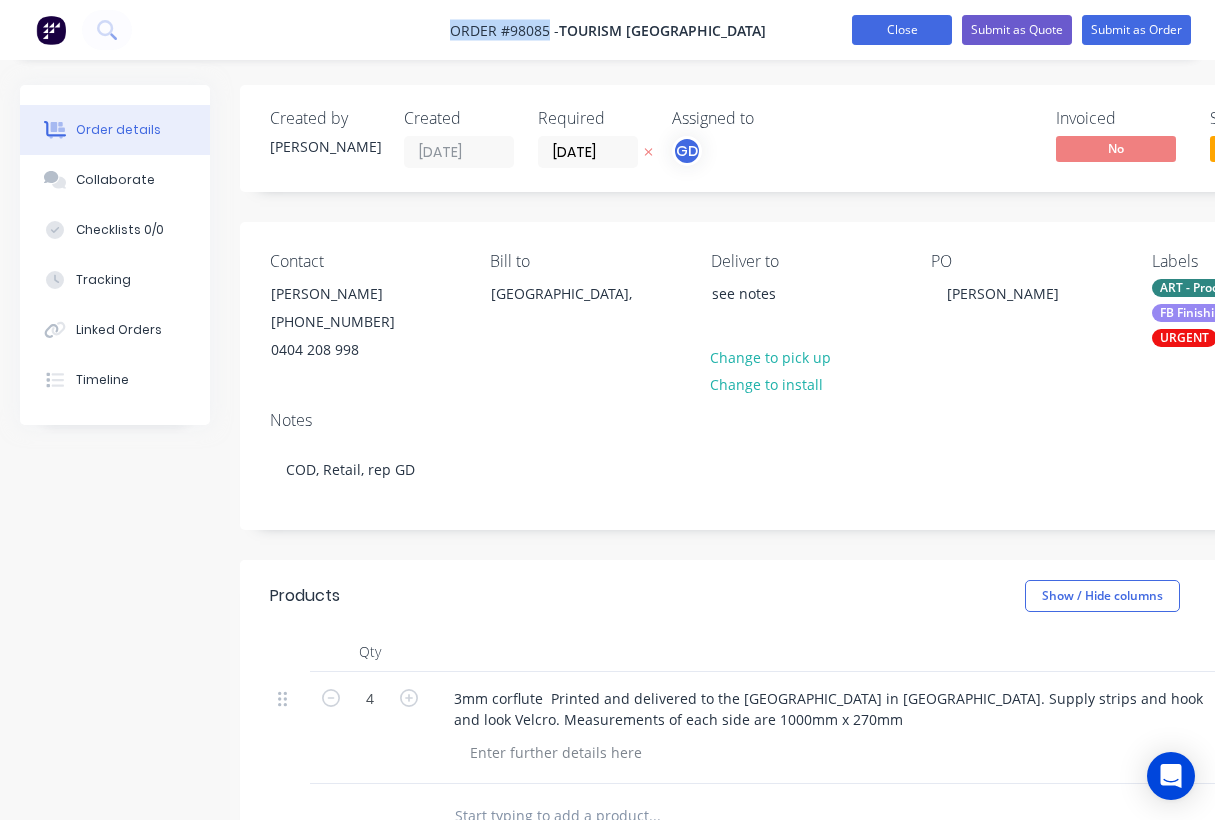 click on "Close" at bounding box center (902, 30) 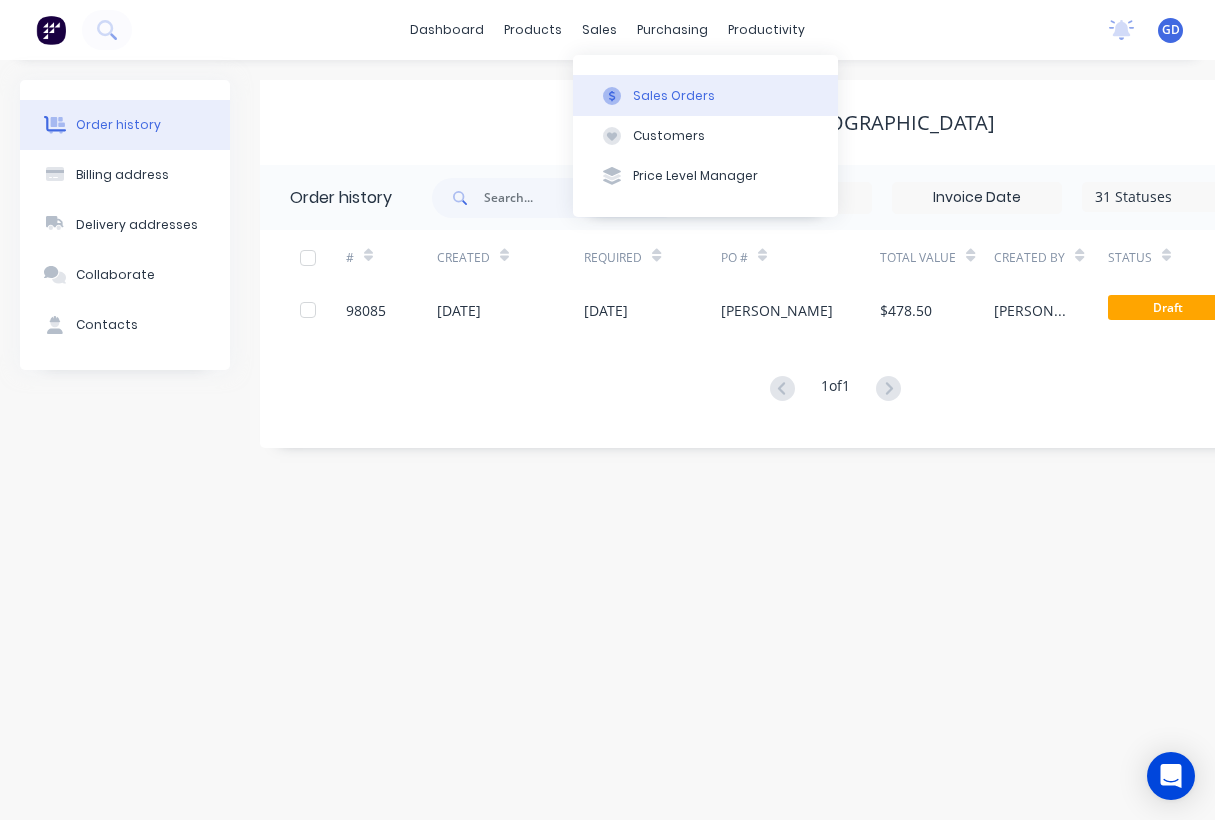 click on "Sales Orders" at bounding box center (674, 96) 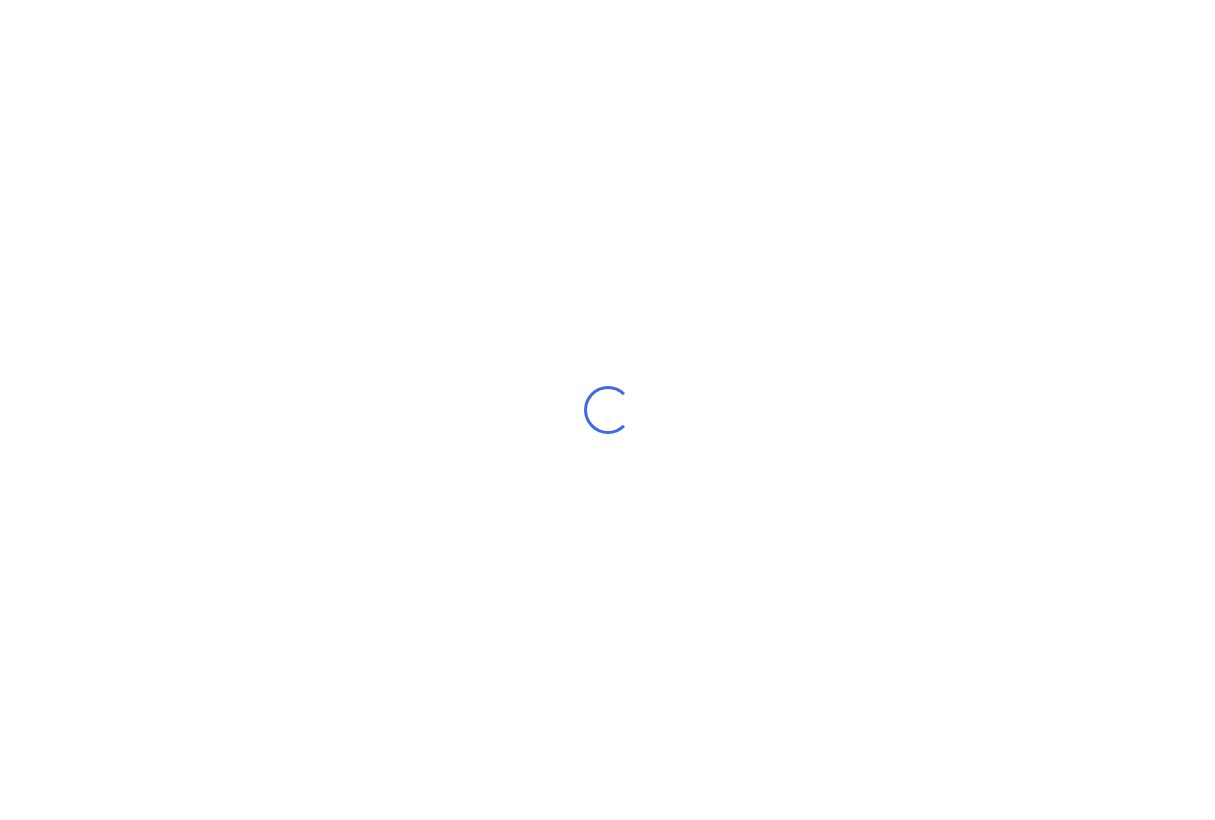 scroll, scrollTop: 0, scrollLeft: 0, axis: both 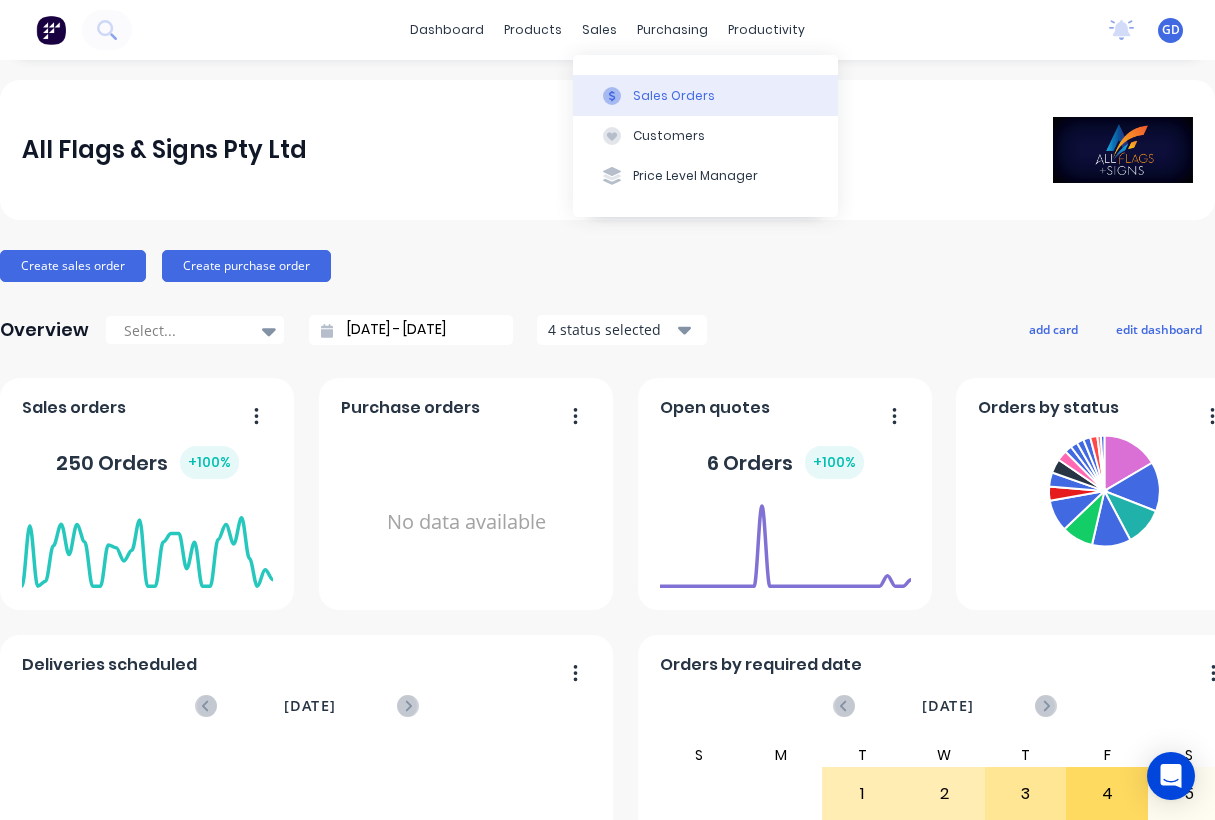 click on "Sales Orders" at bounding box center [705, 95] 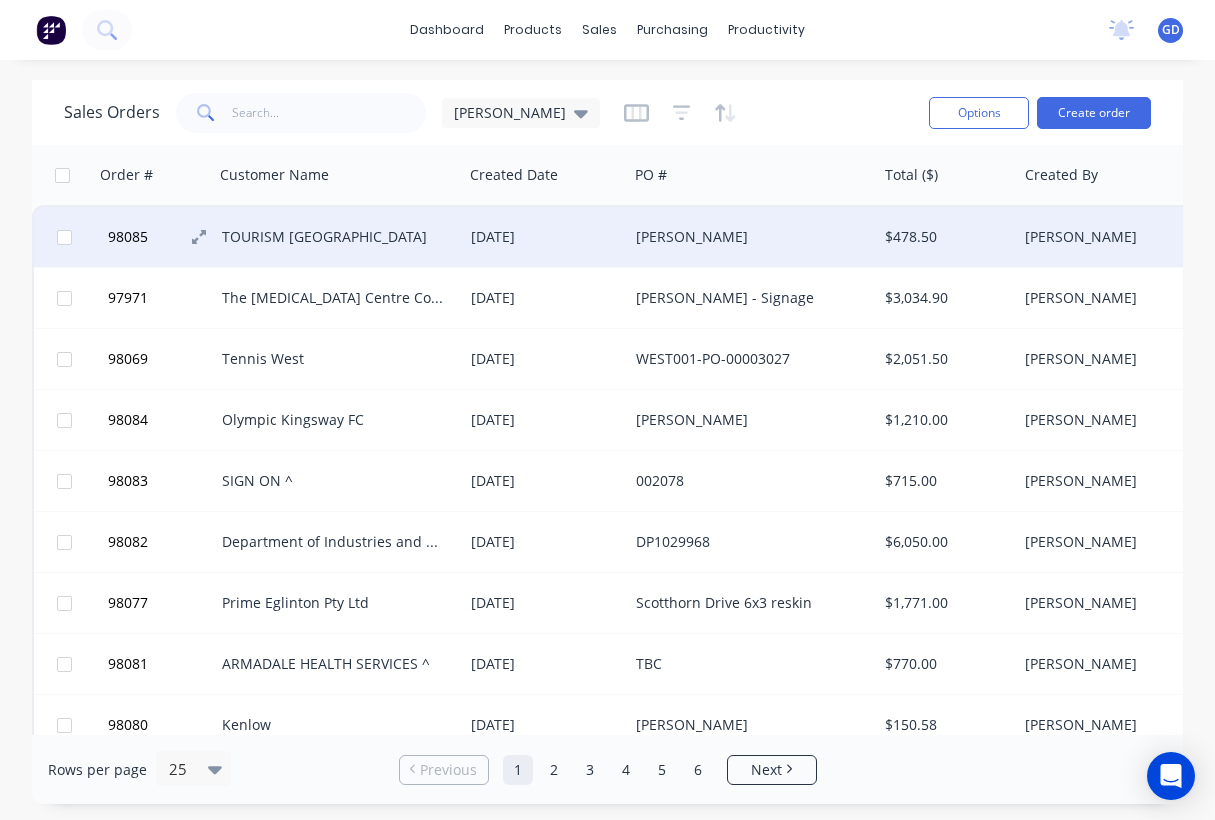 click on "98085" at bounding box center [128, 237] 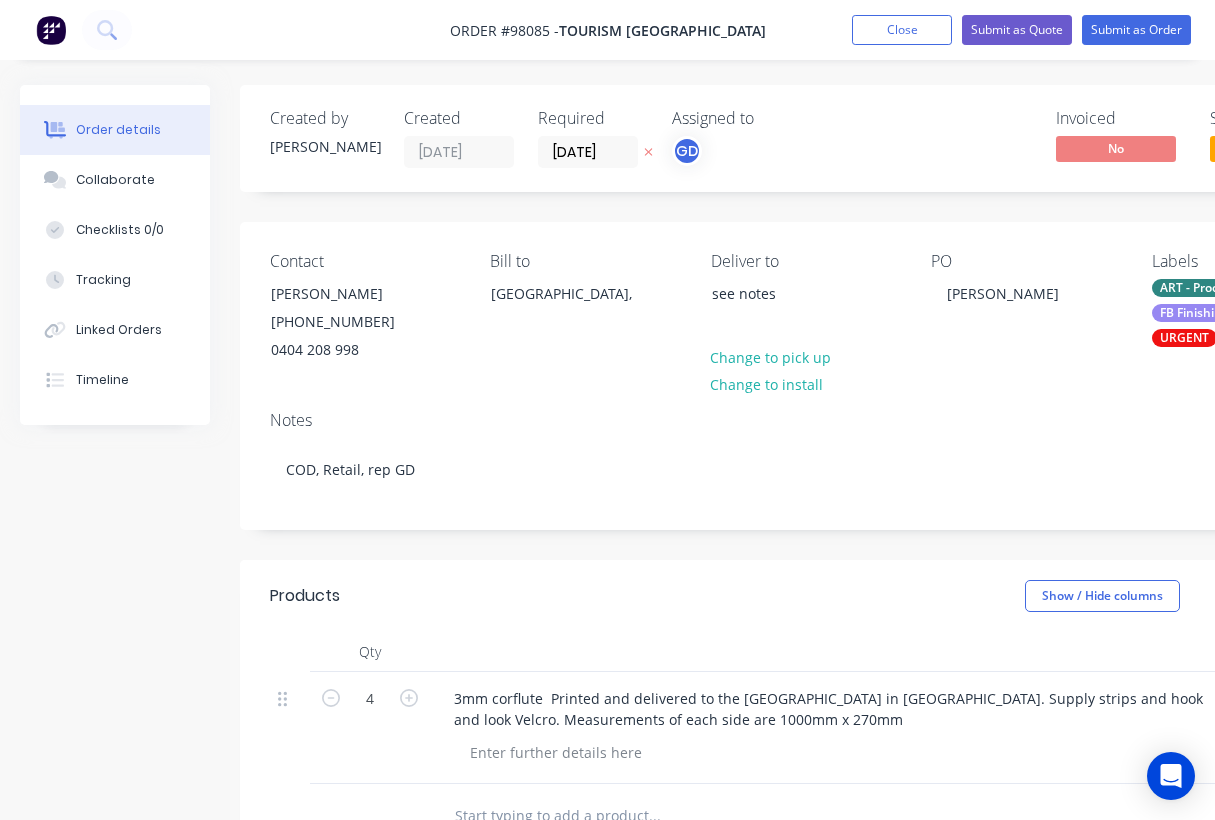type on "$95.00" 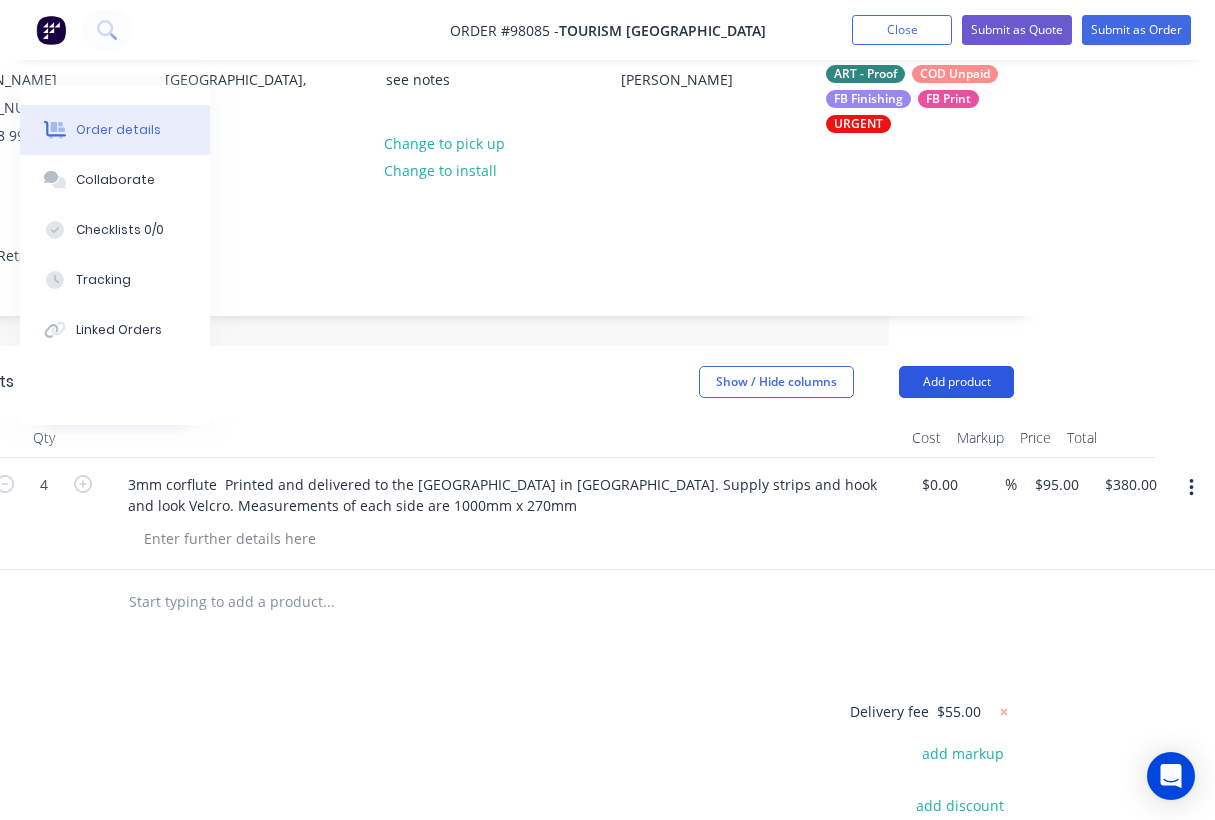 scroll, scrollTop: 214, scrollLeft: 326, axis: both 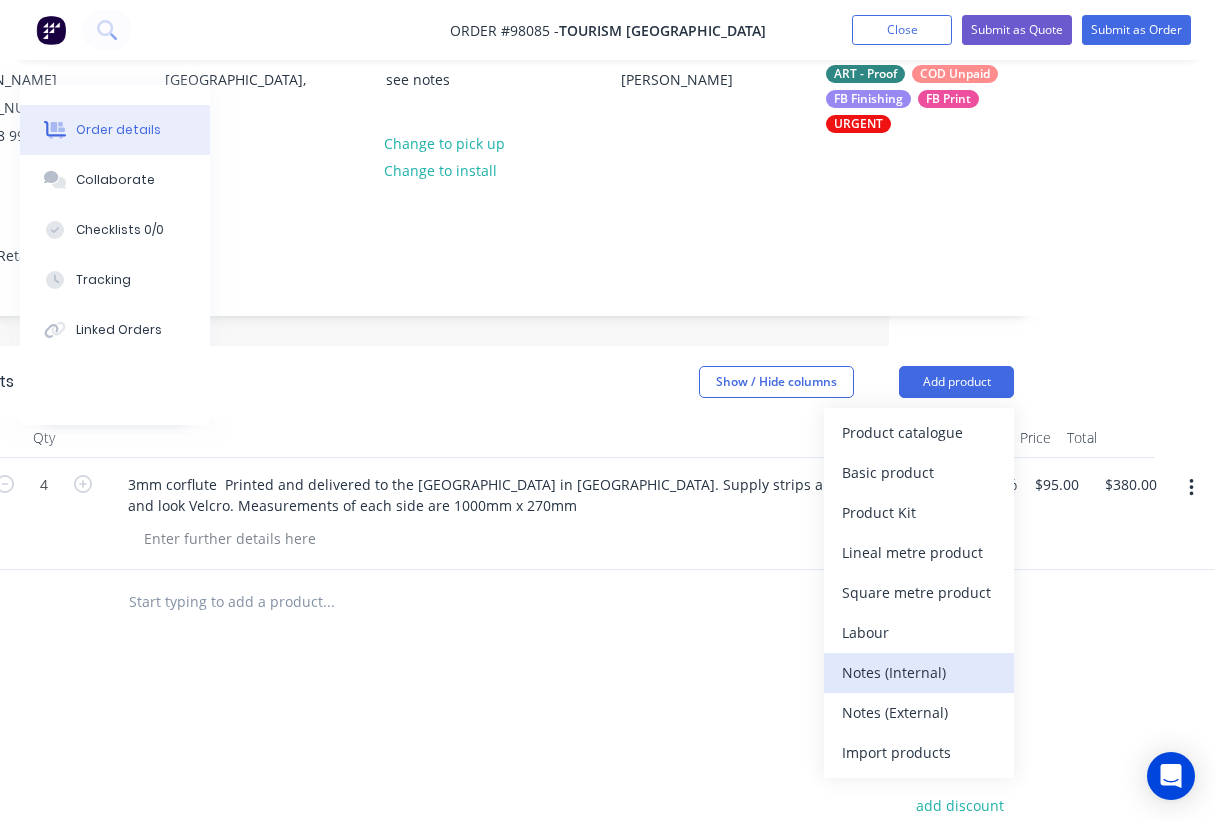 click on "Notes (Internal)" at bounding box center (919, 672) 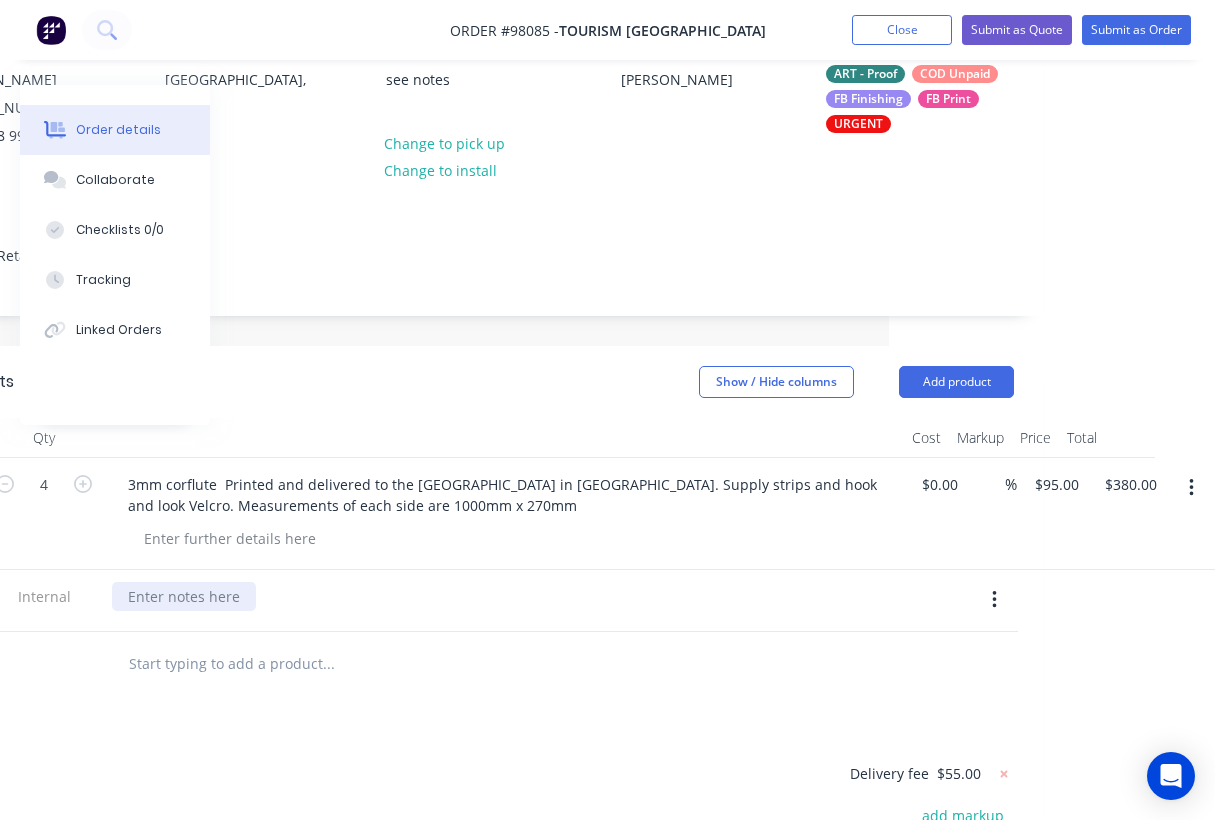 click at bounding box center (184, 596) 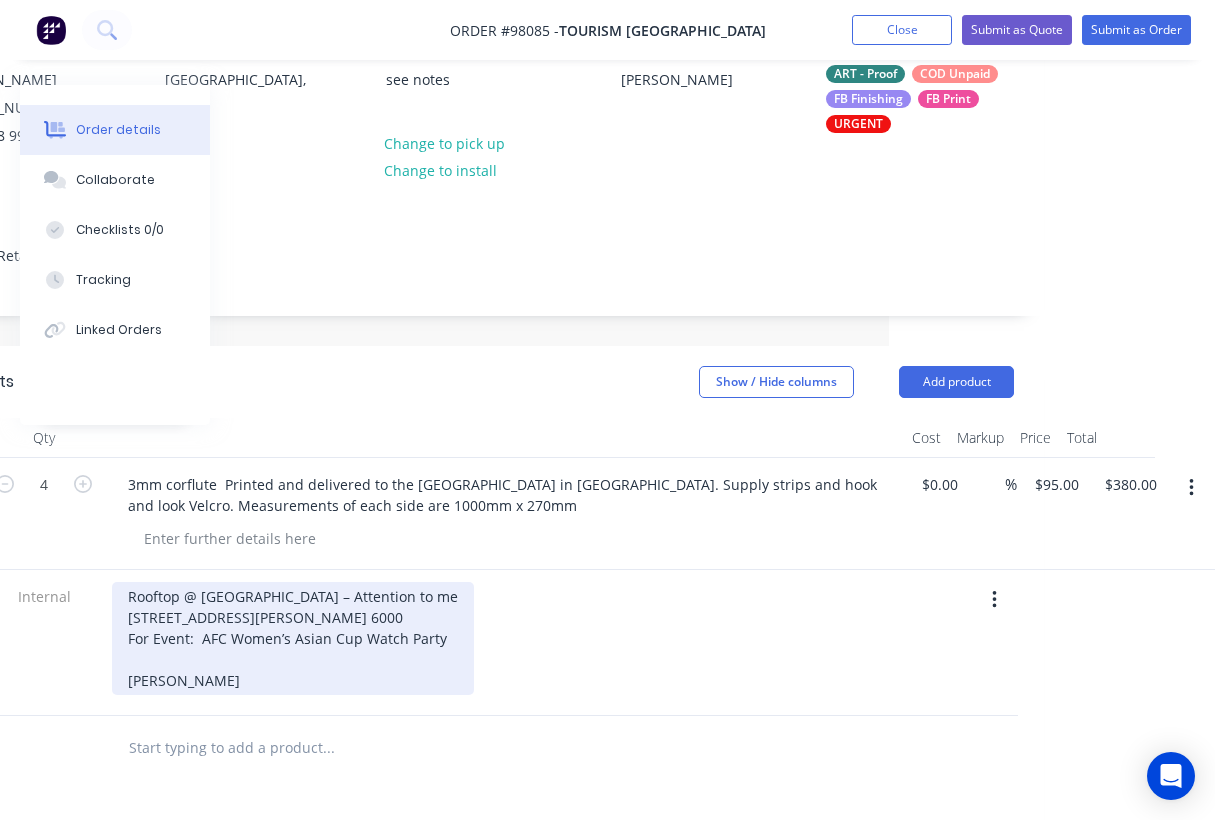 click on "Rooftop @ QT Hotel – Attention to me
133 Murray Street, Perth Western Australia 6000
For Event:  AFC Women’s Asian Cup Watch Party
Emma Went" at bounding box center [293, 638] 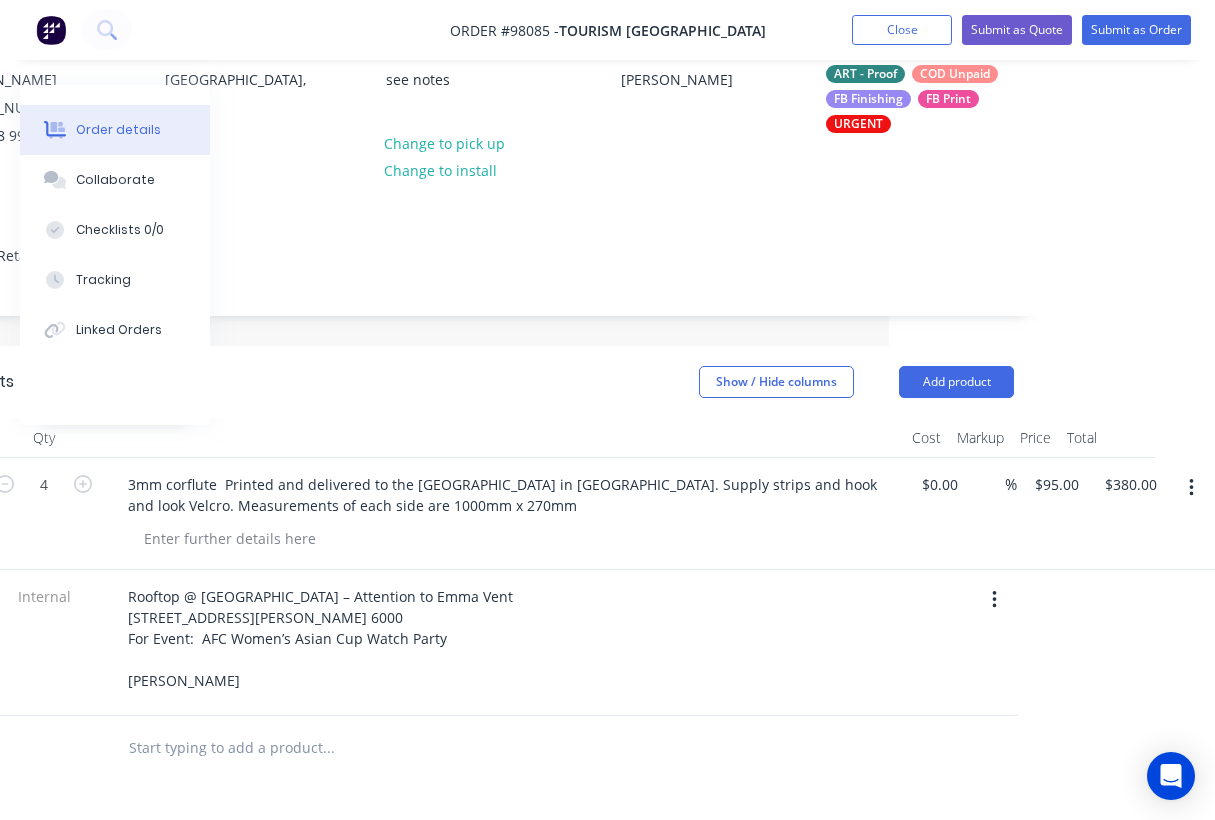 click on "Rooftop @ QT Hotel – Attention to Emma Vent
133 Murray Street, Perth Western Australia 6000
For Event:  AFC Women’s Asian Cup Watch Party
Emma Went" at bounding box center [504, 638] 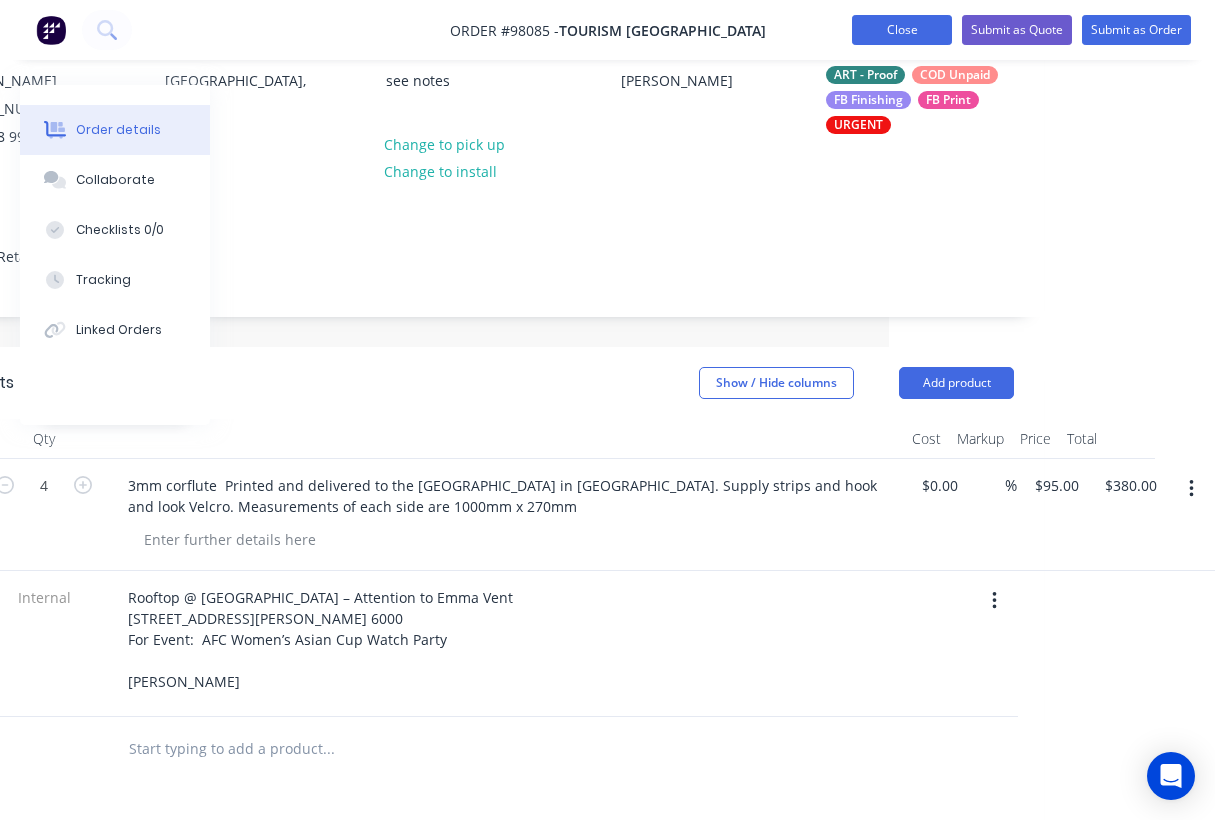 click on "Close" at bounding box center [902, 30] 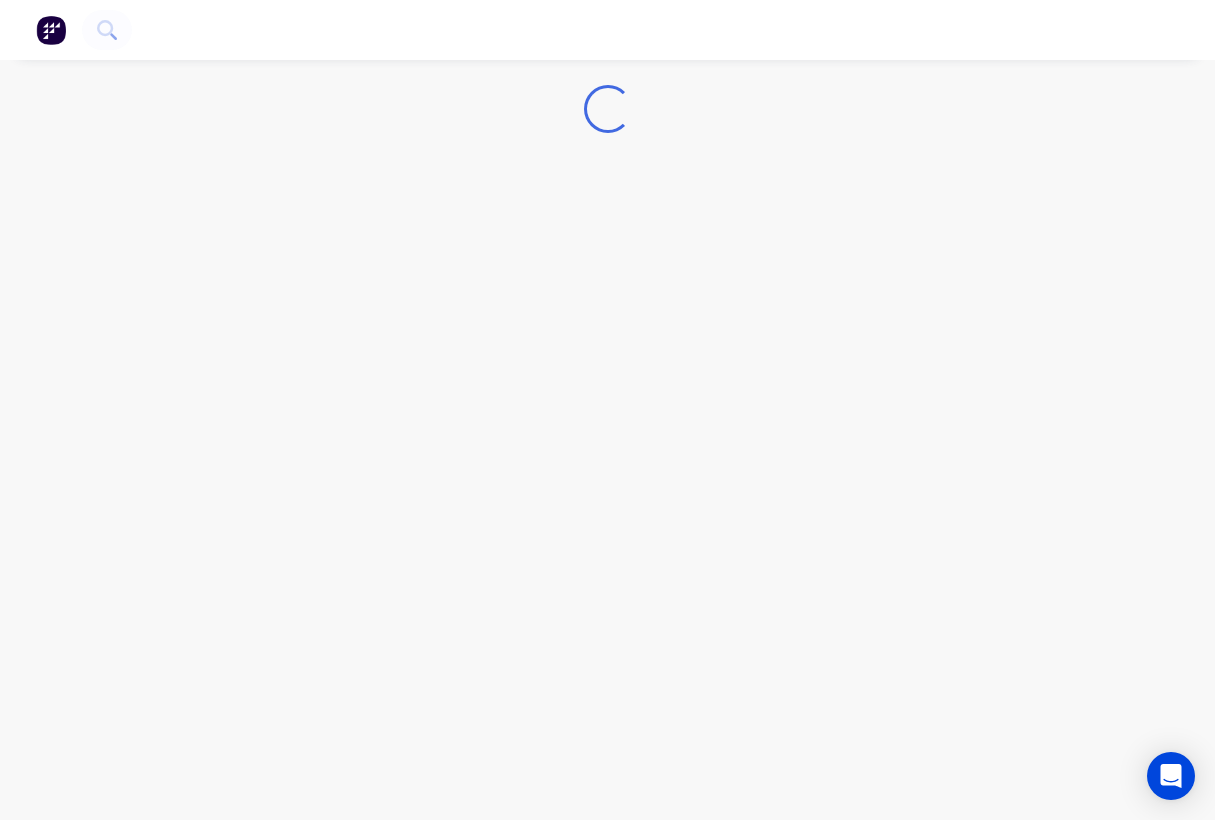 scroll, scrollTop: 0, scrollLeft: 0, axis: both 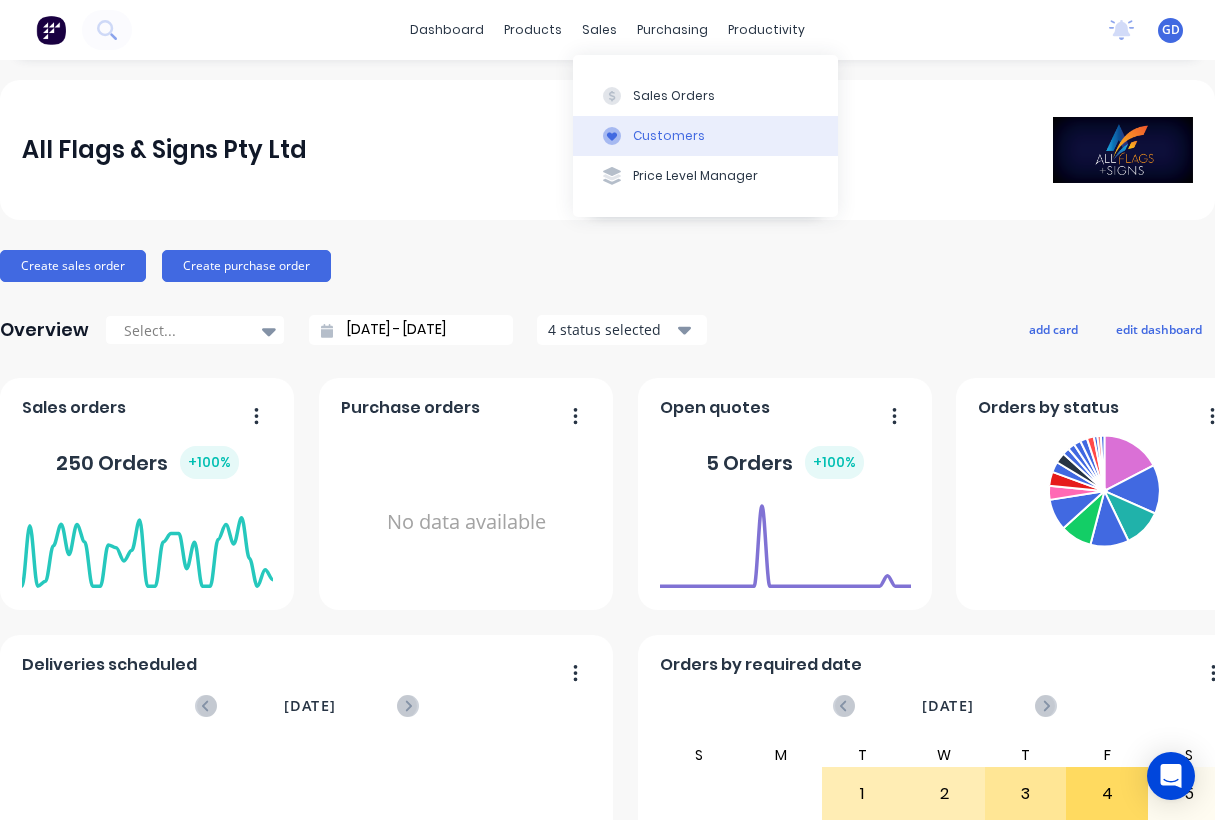 click on "Customers" at bounding box center (705, 136) 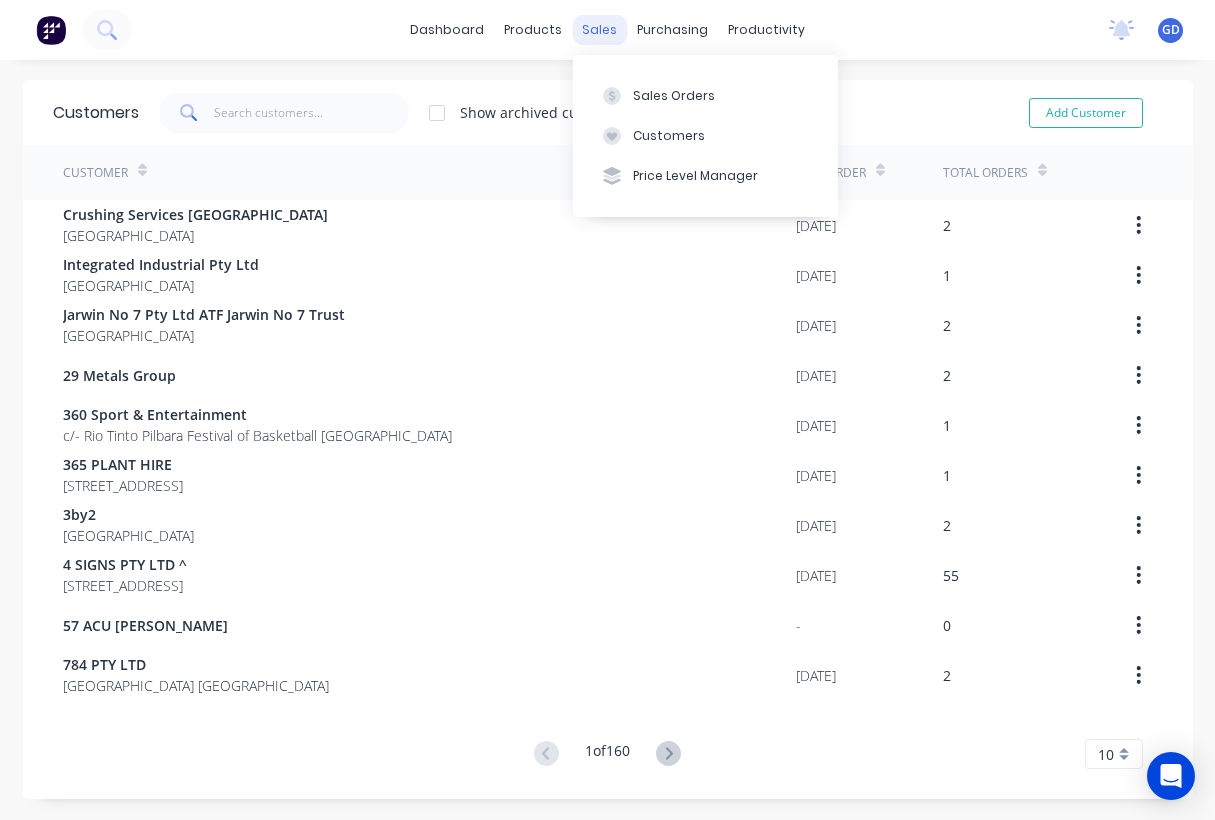 click on "sales" at bounding box center (599, 30) 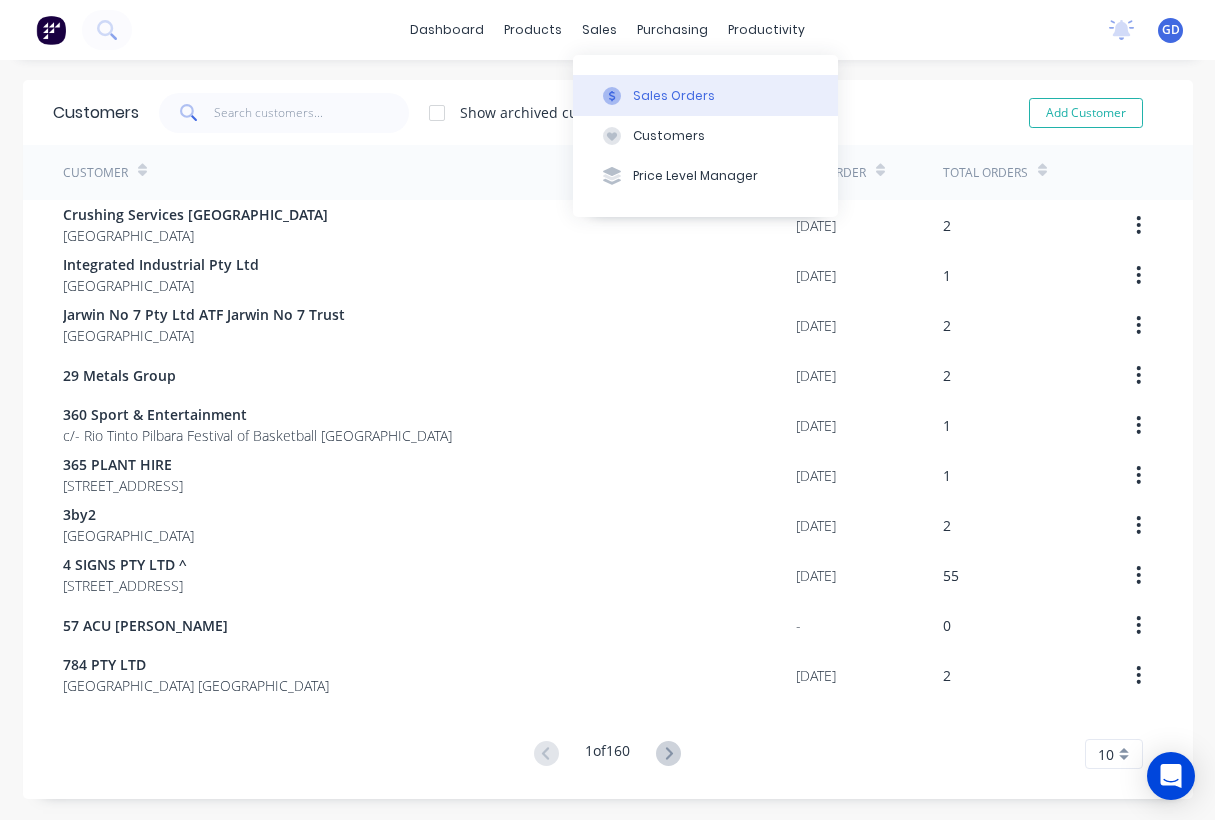 click on "Sales Orders" at bounding box center (674, 96) 